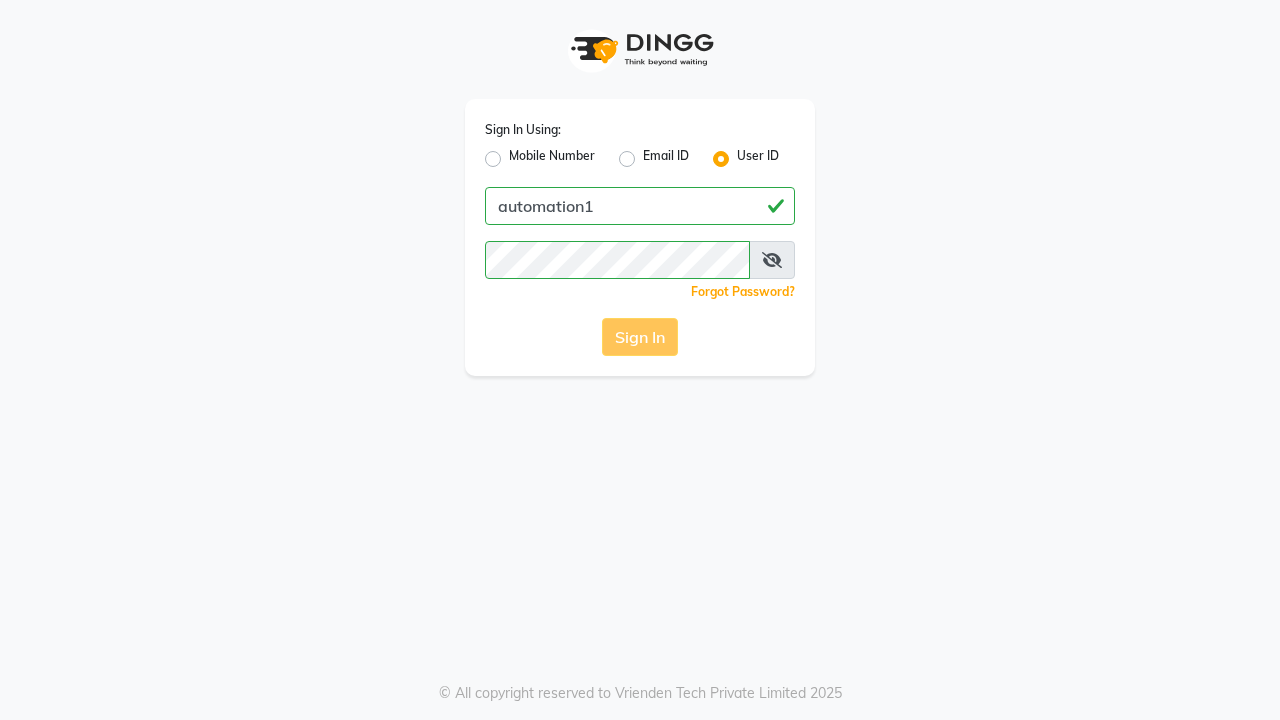 scroll, scrollTop: 0, scrollLeft: 0, axis: both 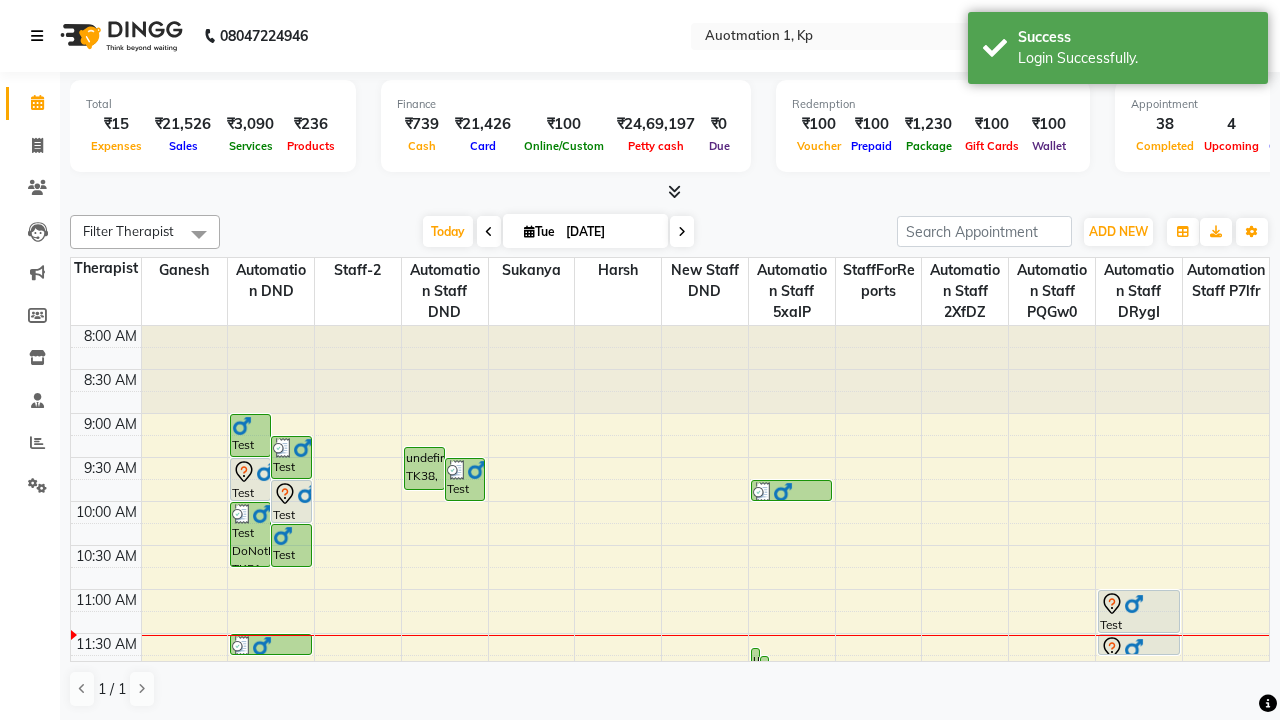 click at bounding box center (37, 36) 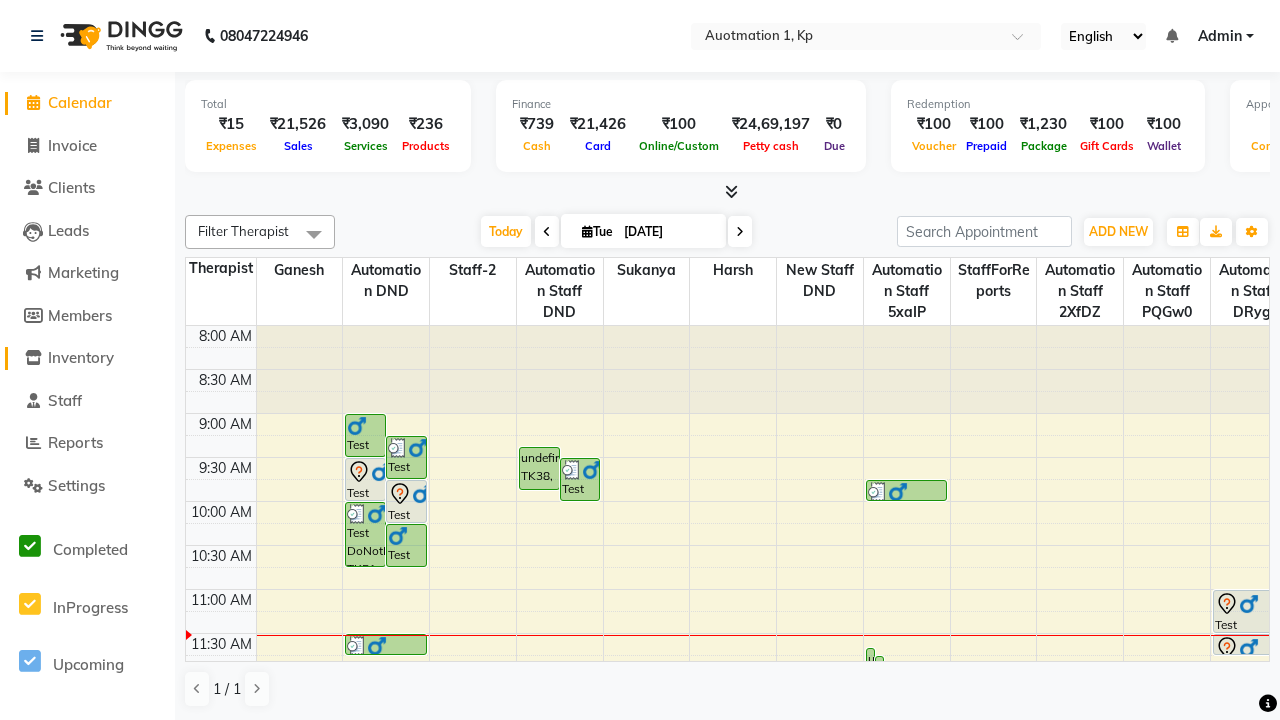 click on "Inventory" 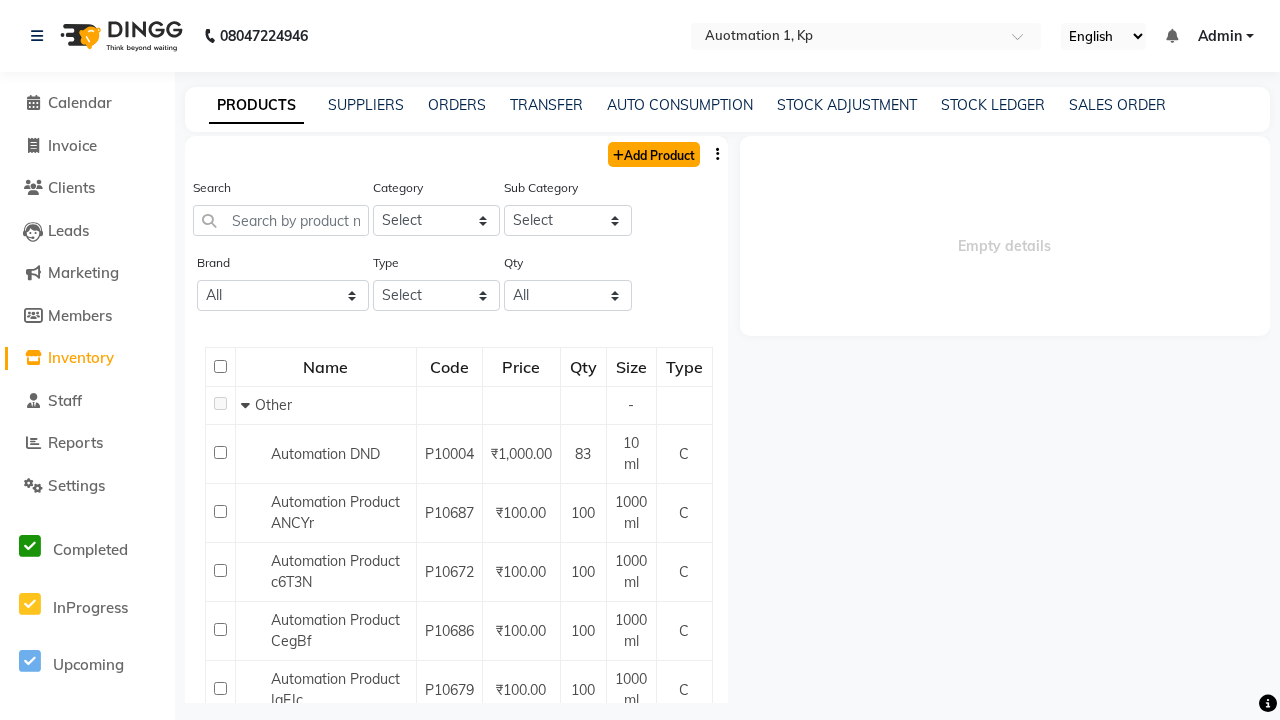 click on "Add Product" 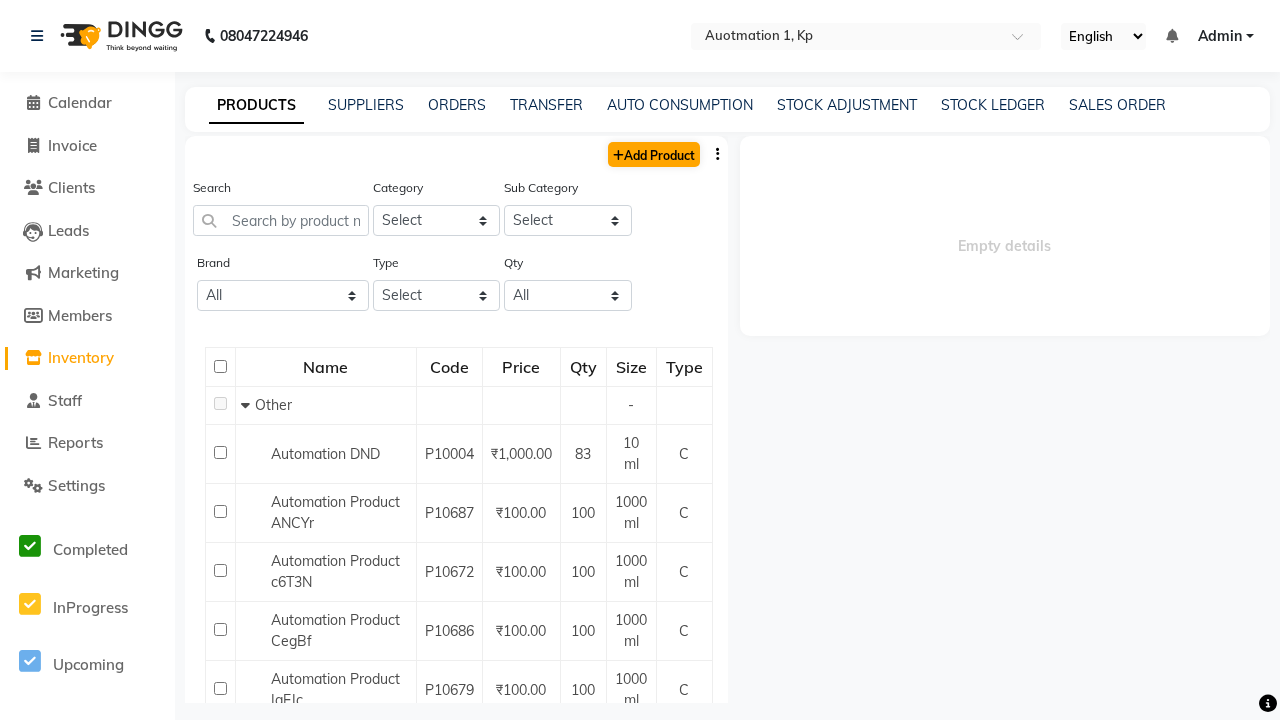select on "true" 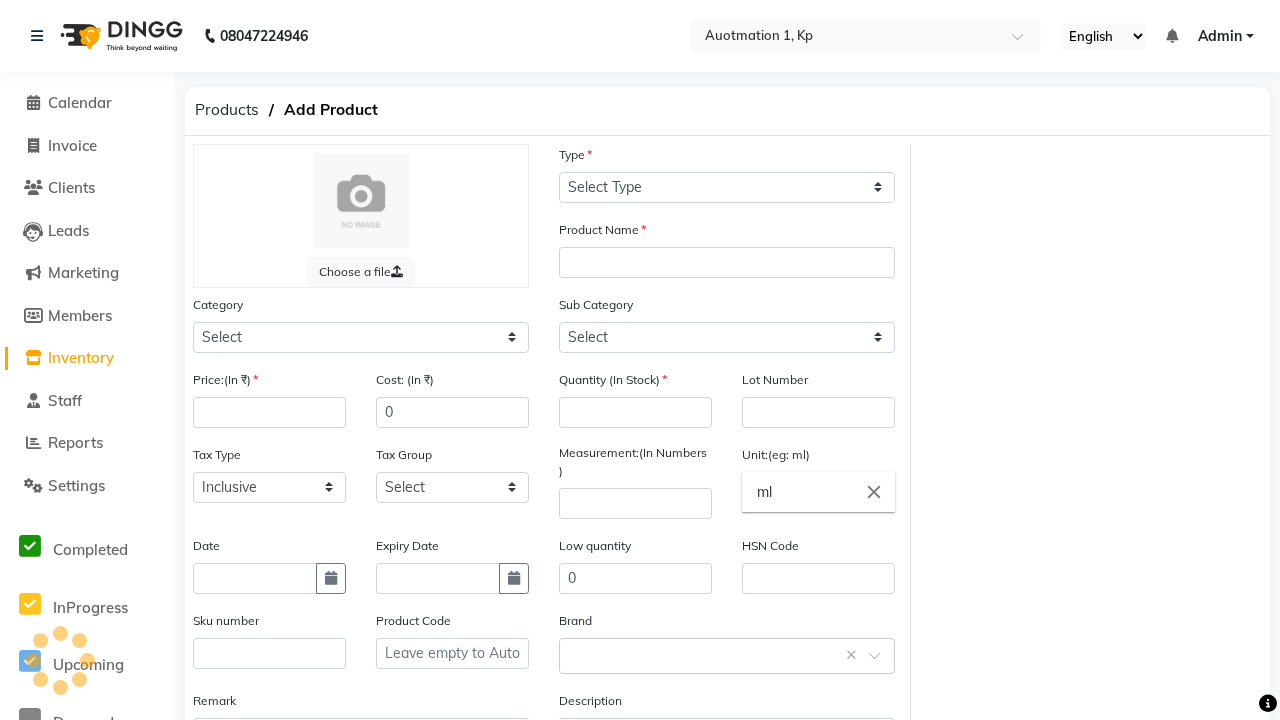 select on "C" 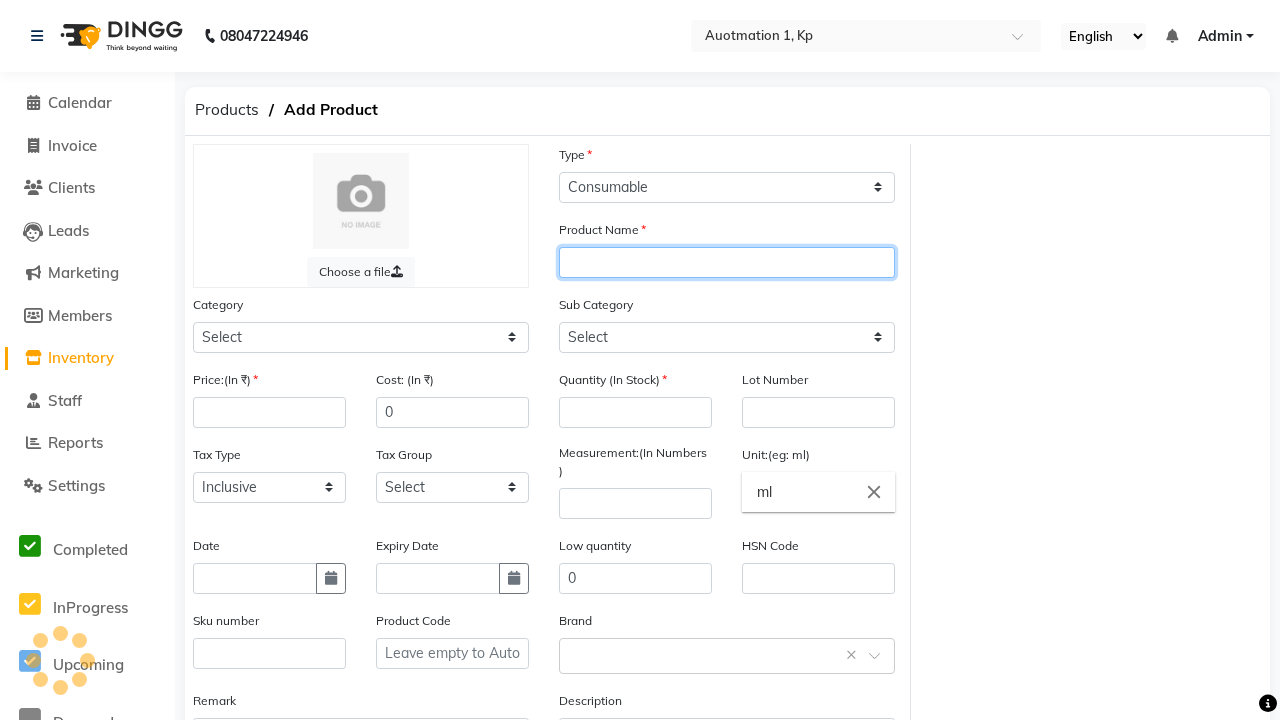 type on "Add Product By Automation aElNh" 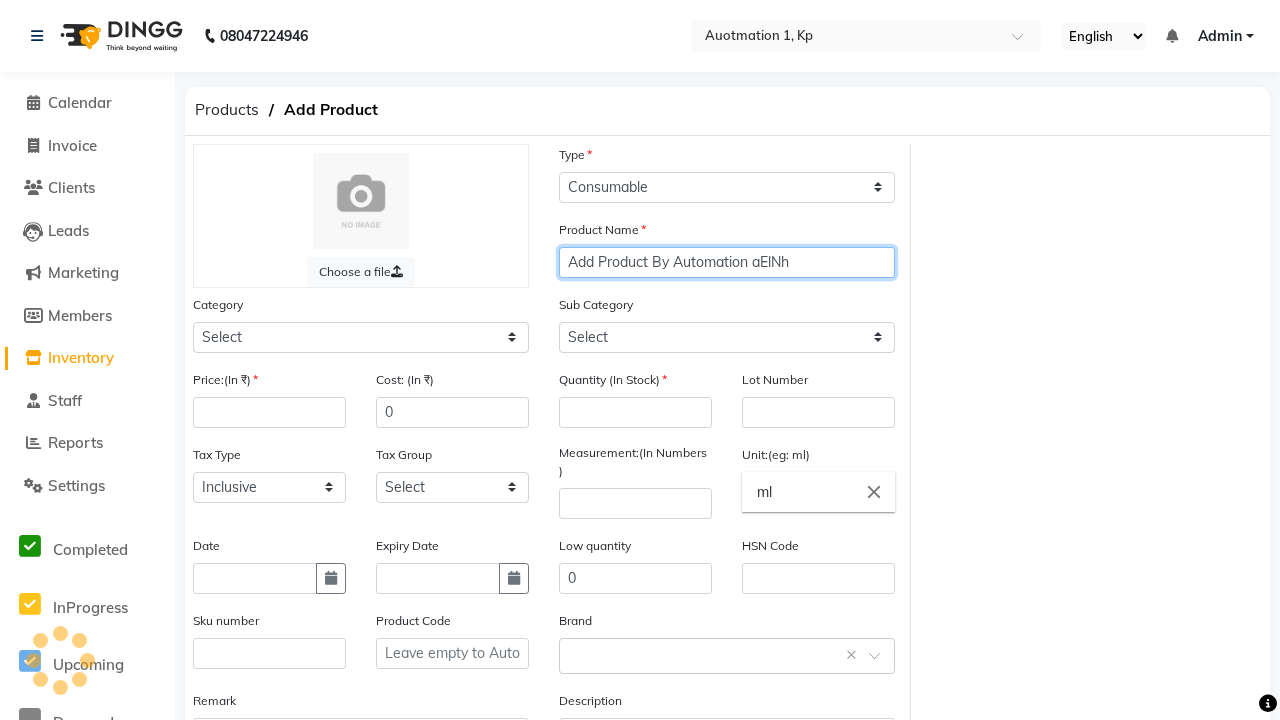 select on "44502000" 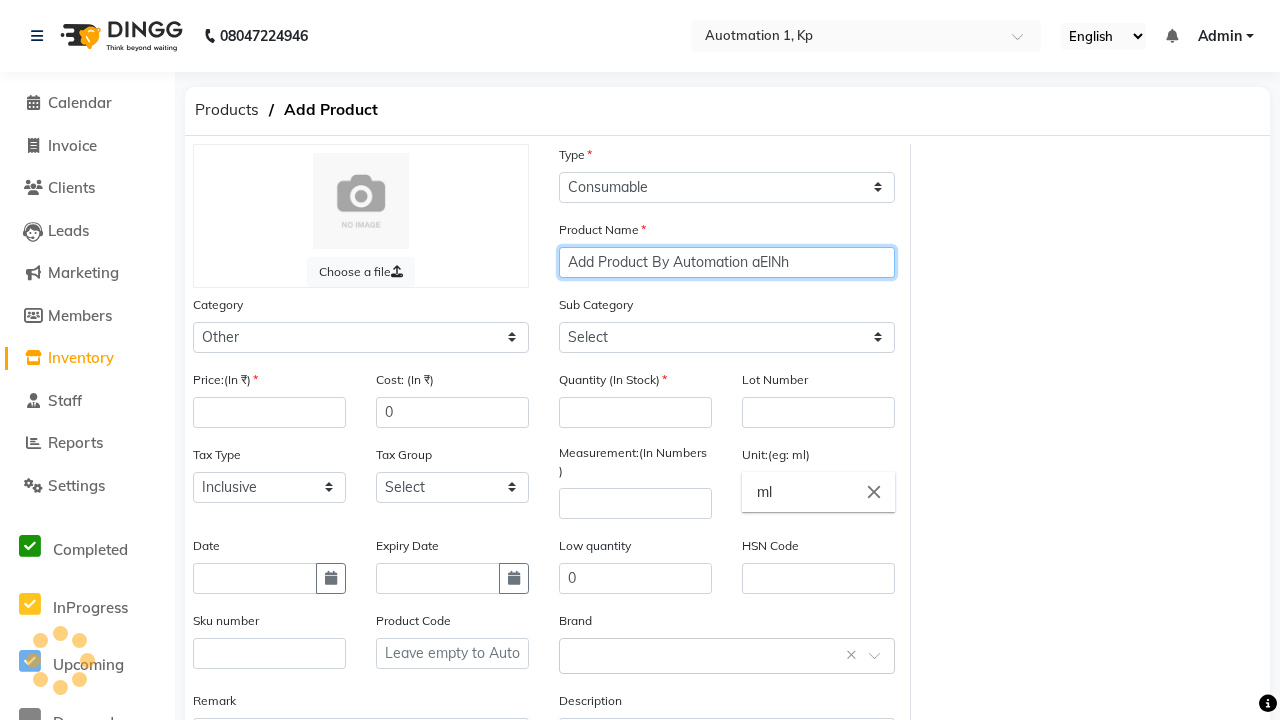 type on "Add Product By Automation aElNh" 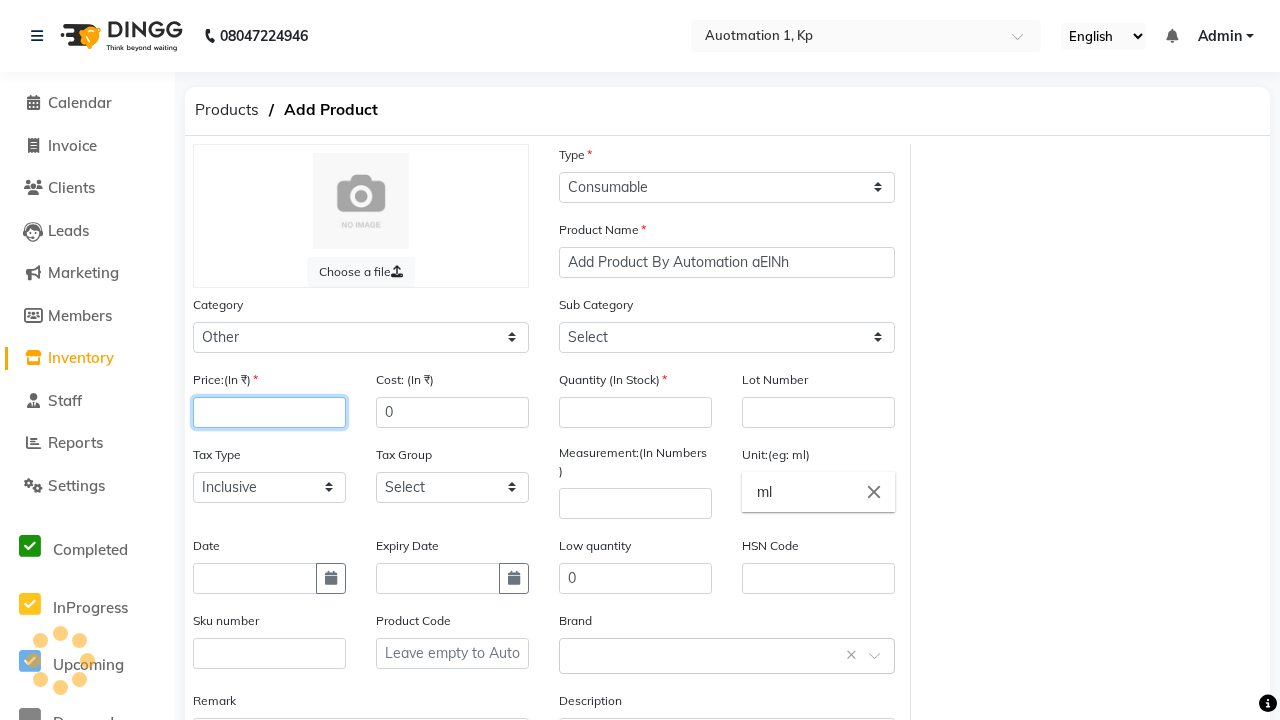 type on "100" 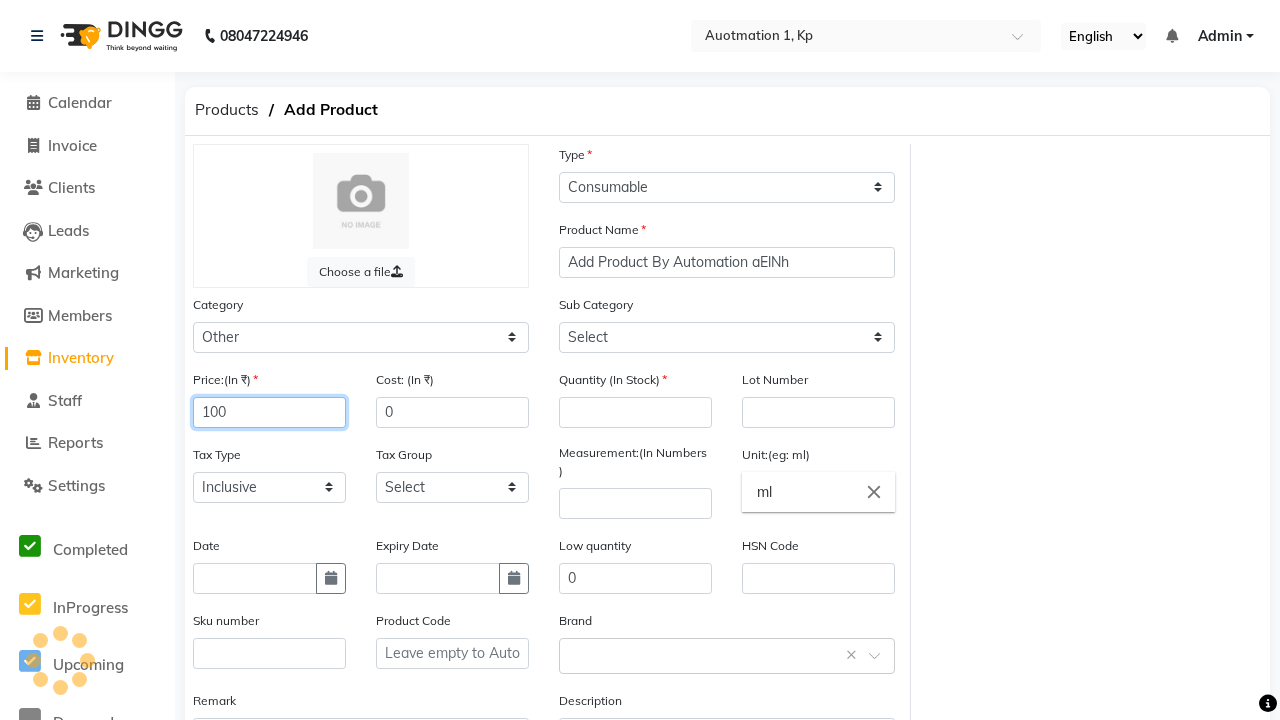 select on "44502001" 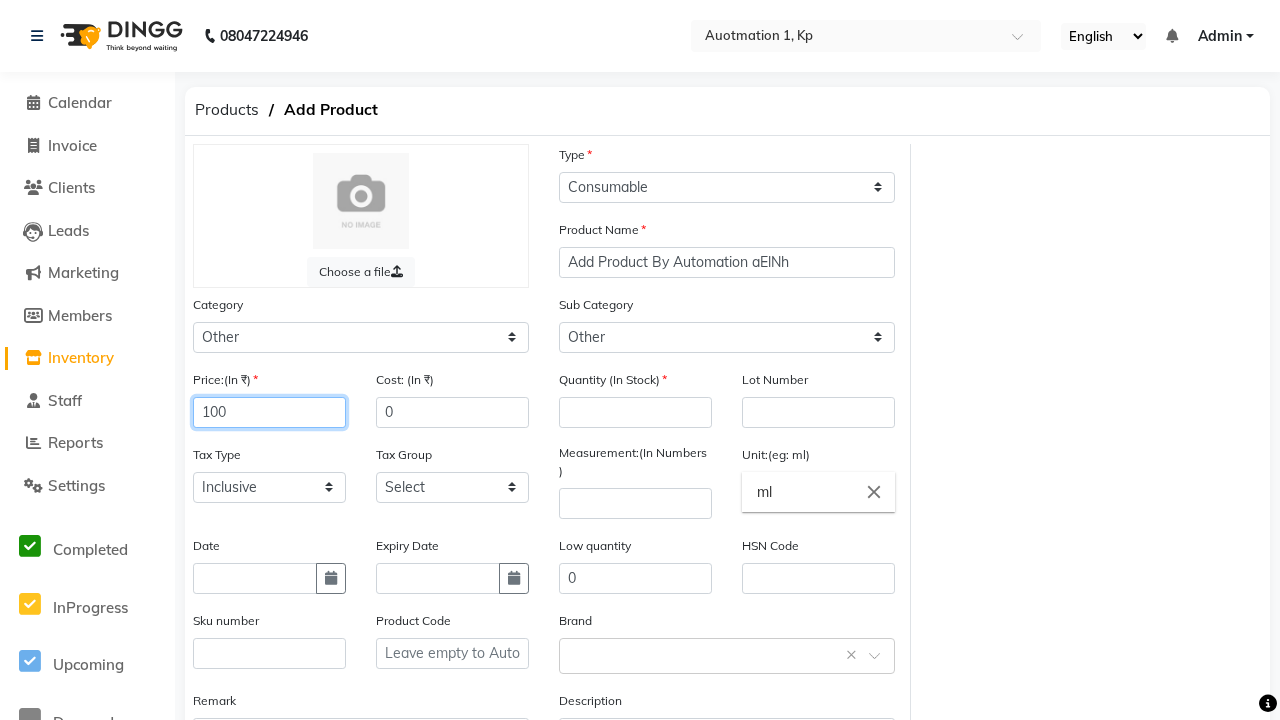 type on "100" 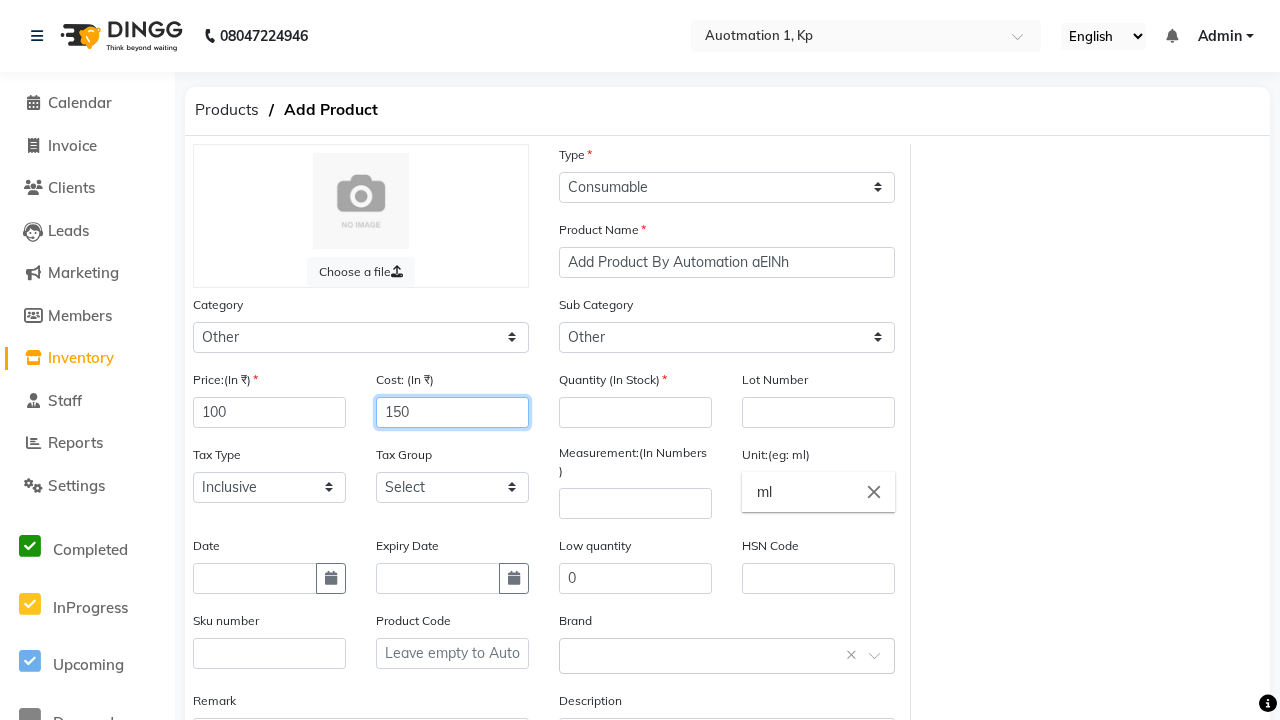 type on "150" 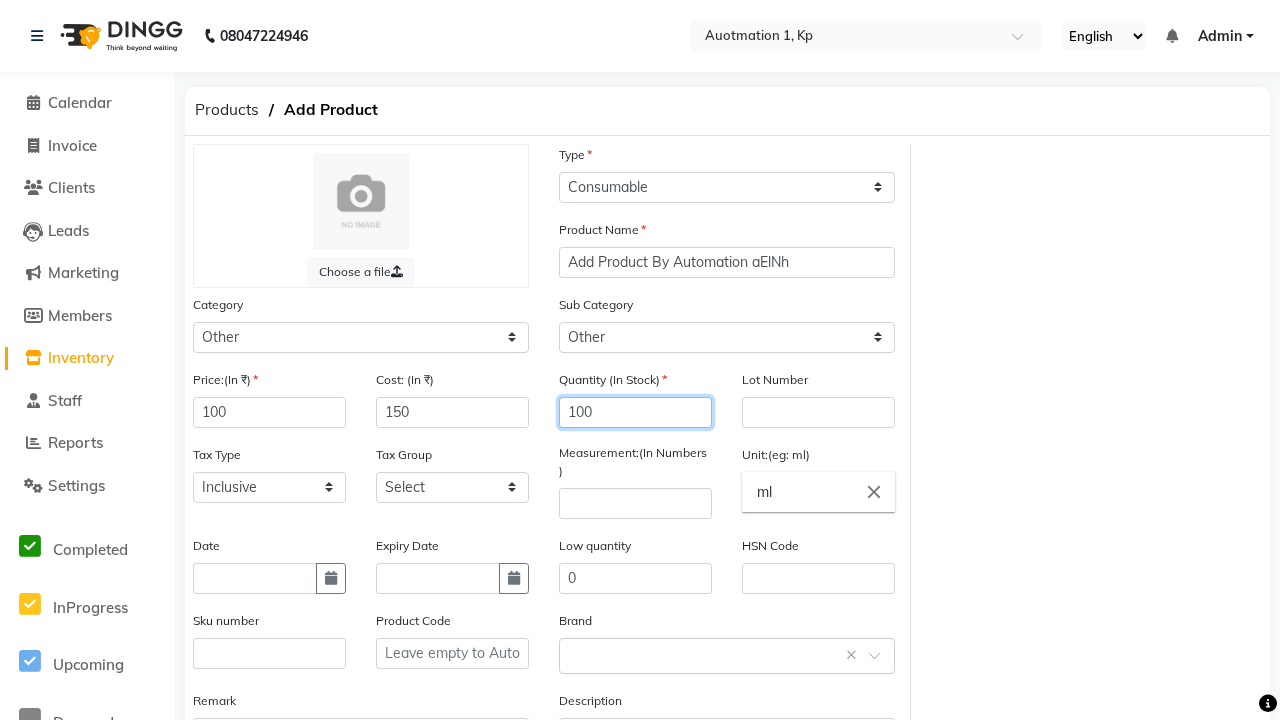 type on "100" 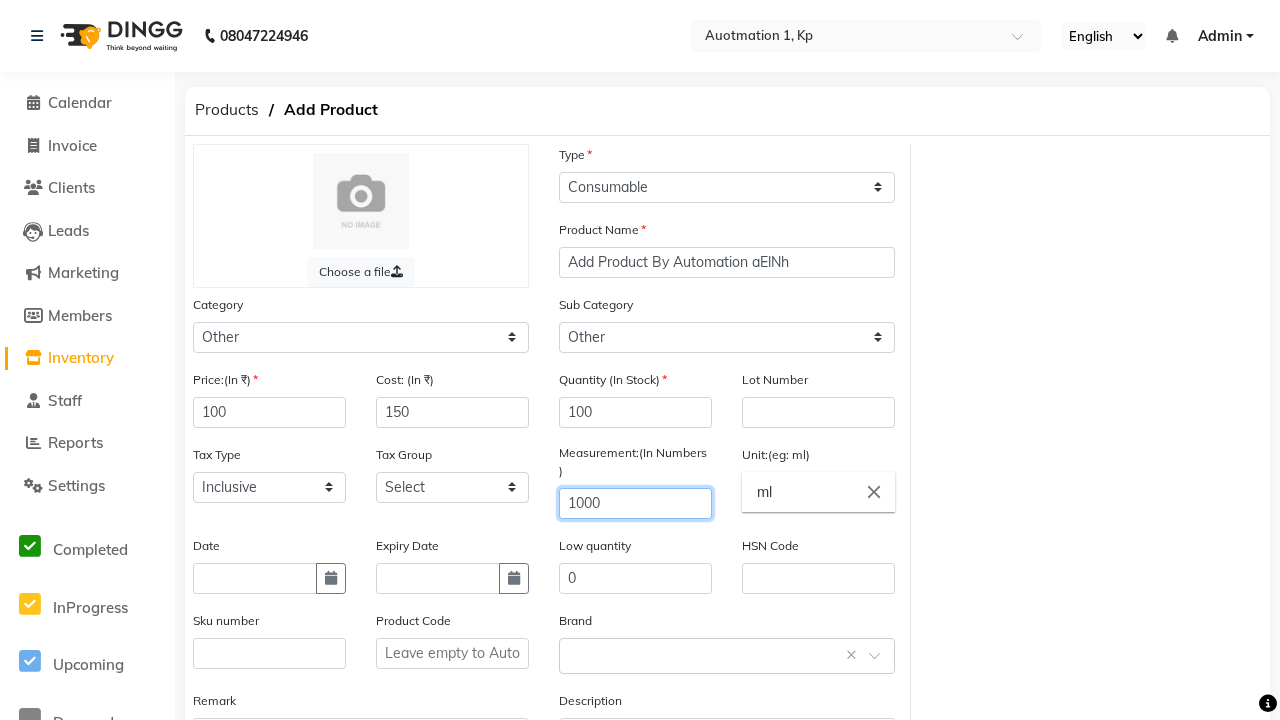 type on "1000" 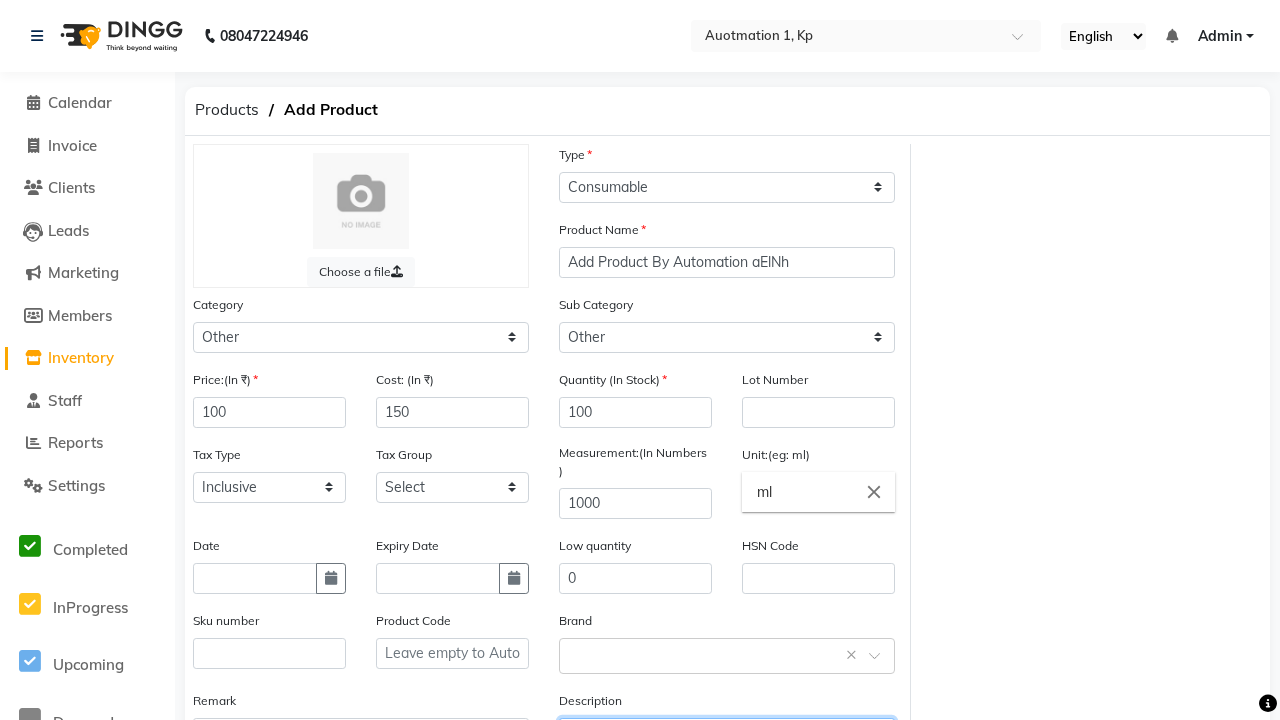 type on "This Product is Created by Automation" 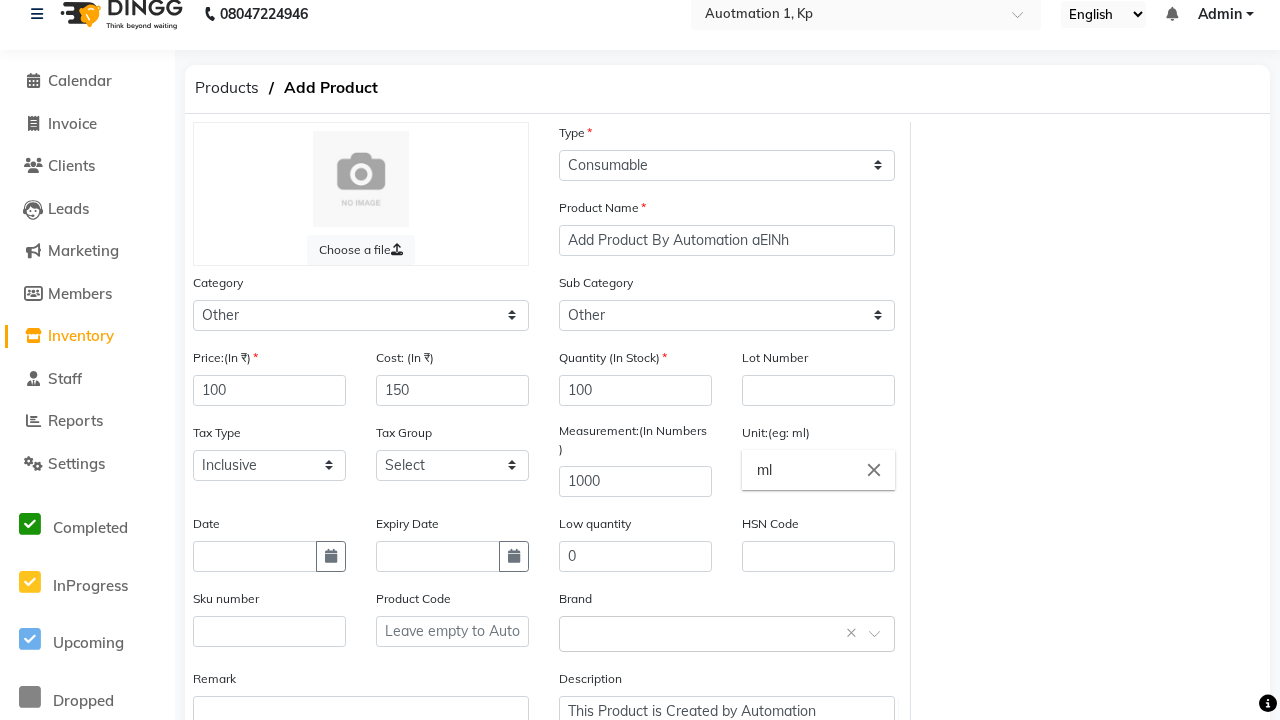 click on "Save" 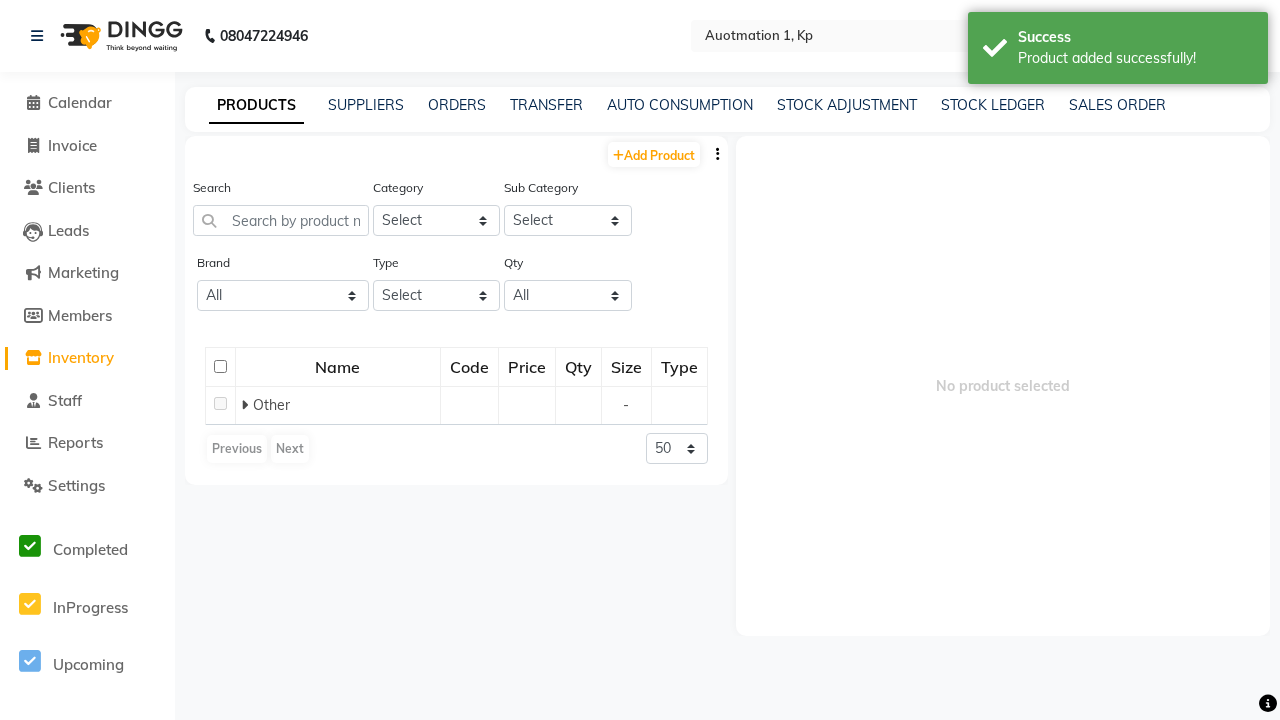 scroll, scrollTop: 0, scrollLeft: 0, axis: both 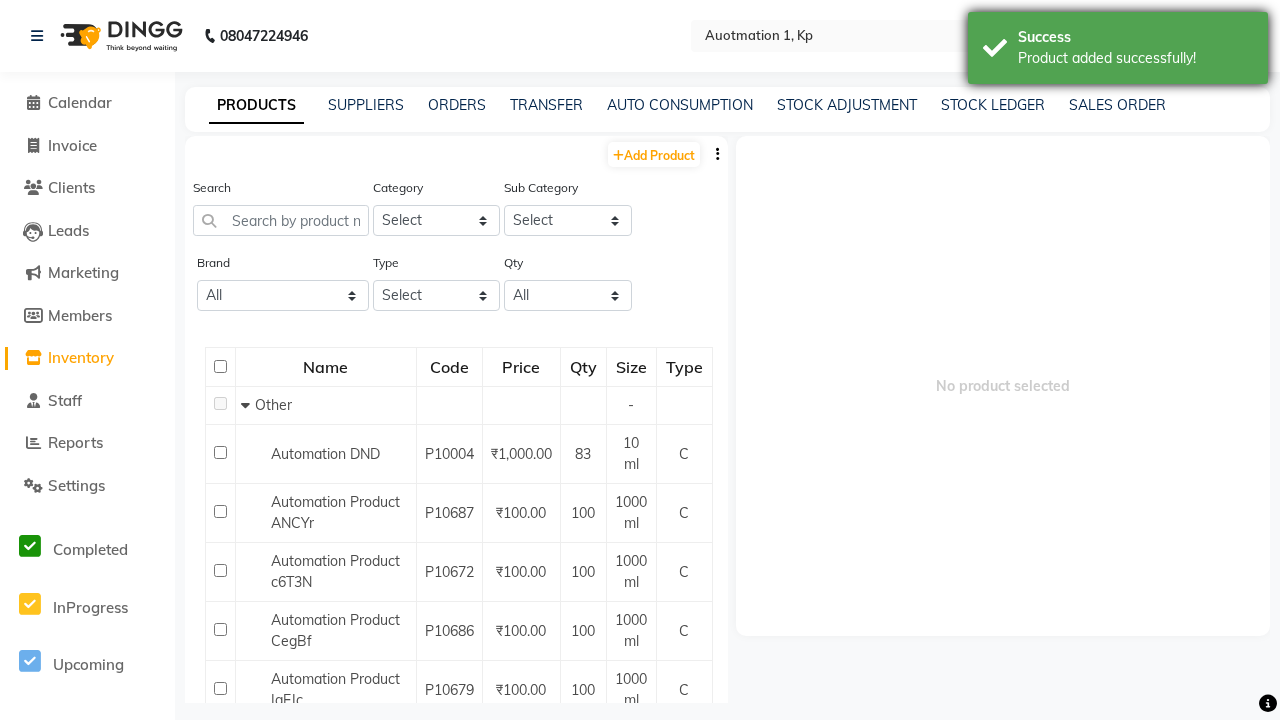 click on "Product added successfully!" at bounding box center [1135, 58] 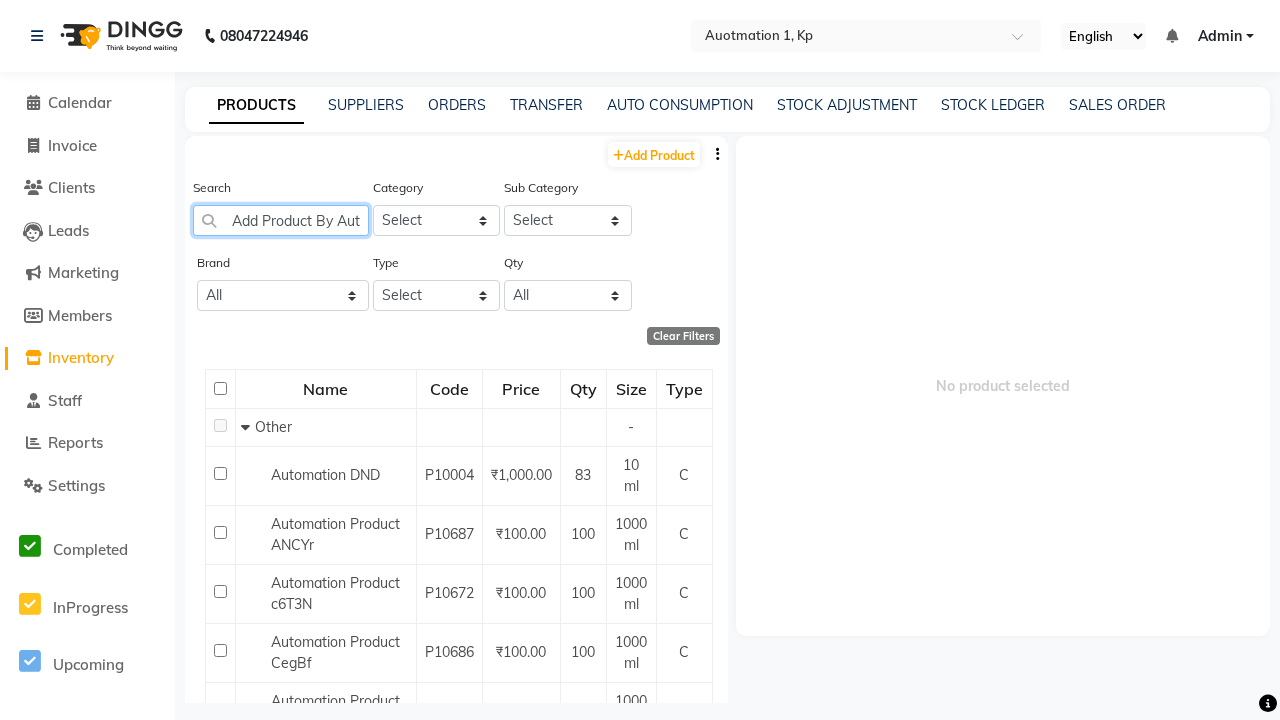 scroll, scrollTop: 0, scrollLeft: 93, axis: horizontal 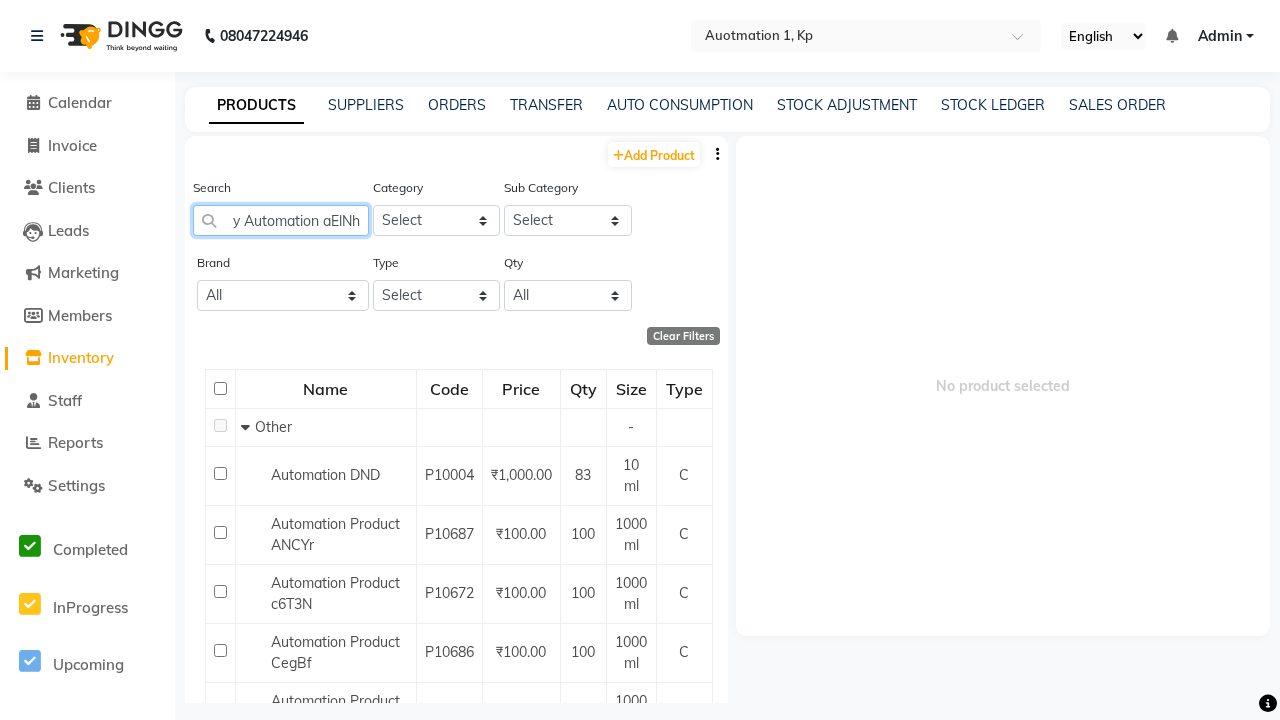 type on "Add Product By Automation aElNh" 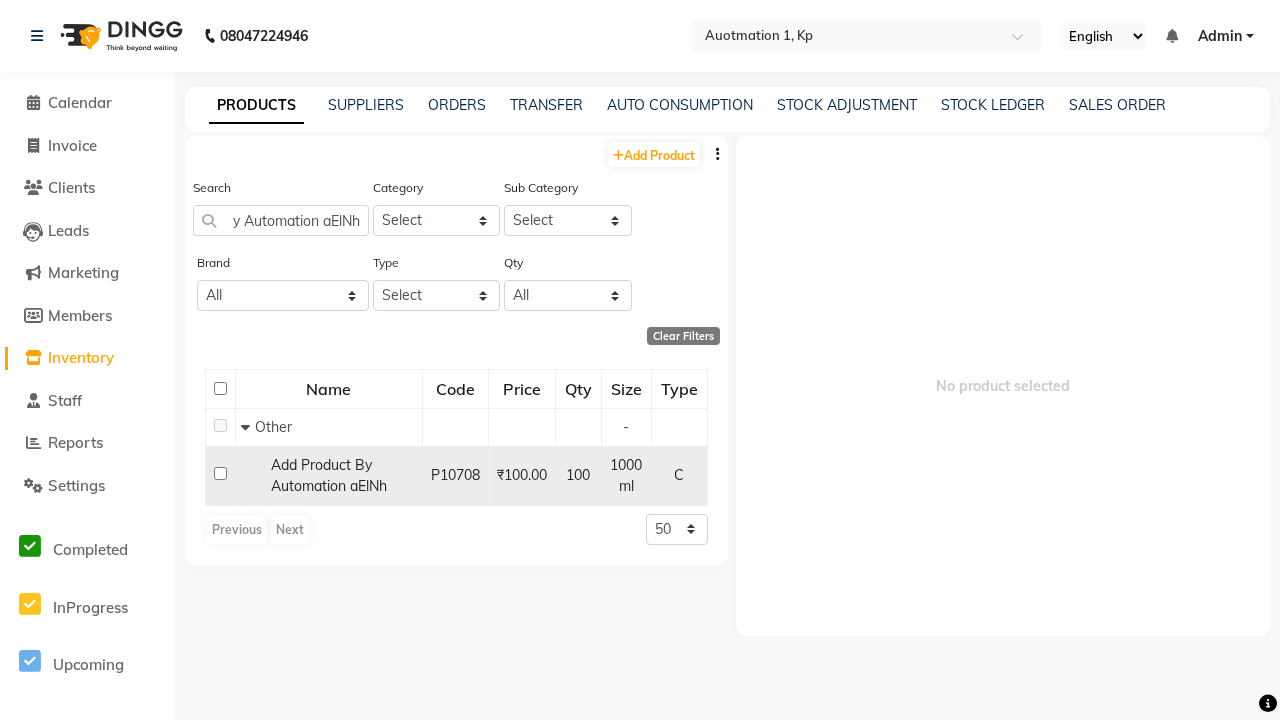 click 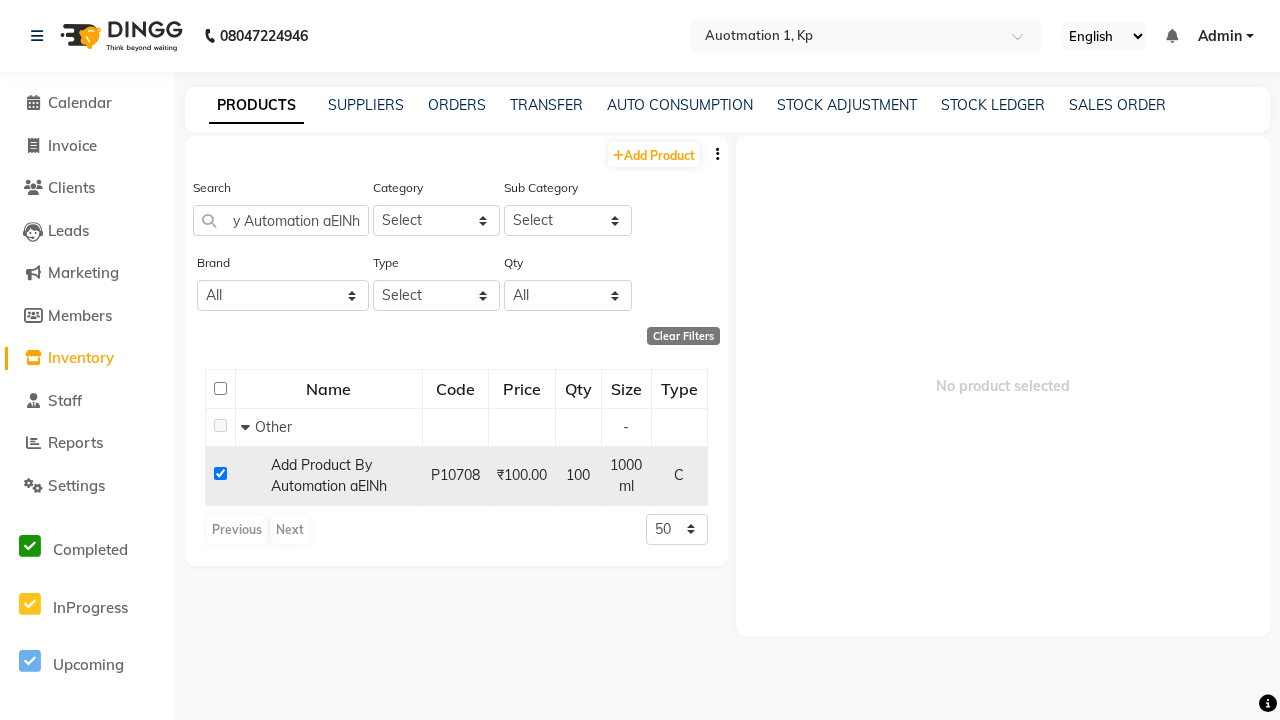checkbox on "true" 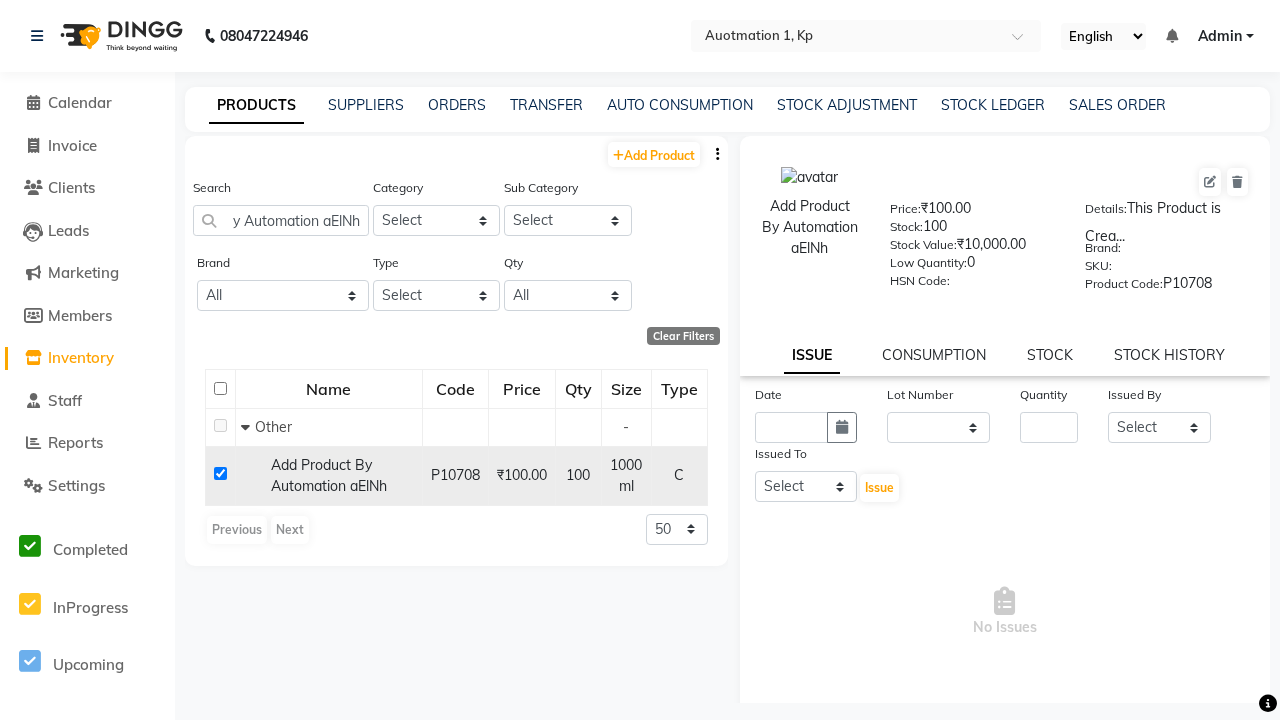 scroll, scrollTop: 0, scrollLeft: 0, axis: both 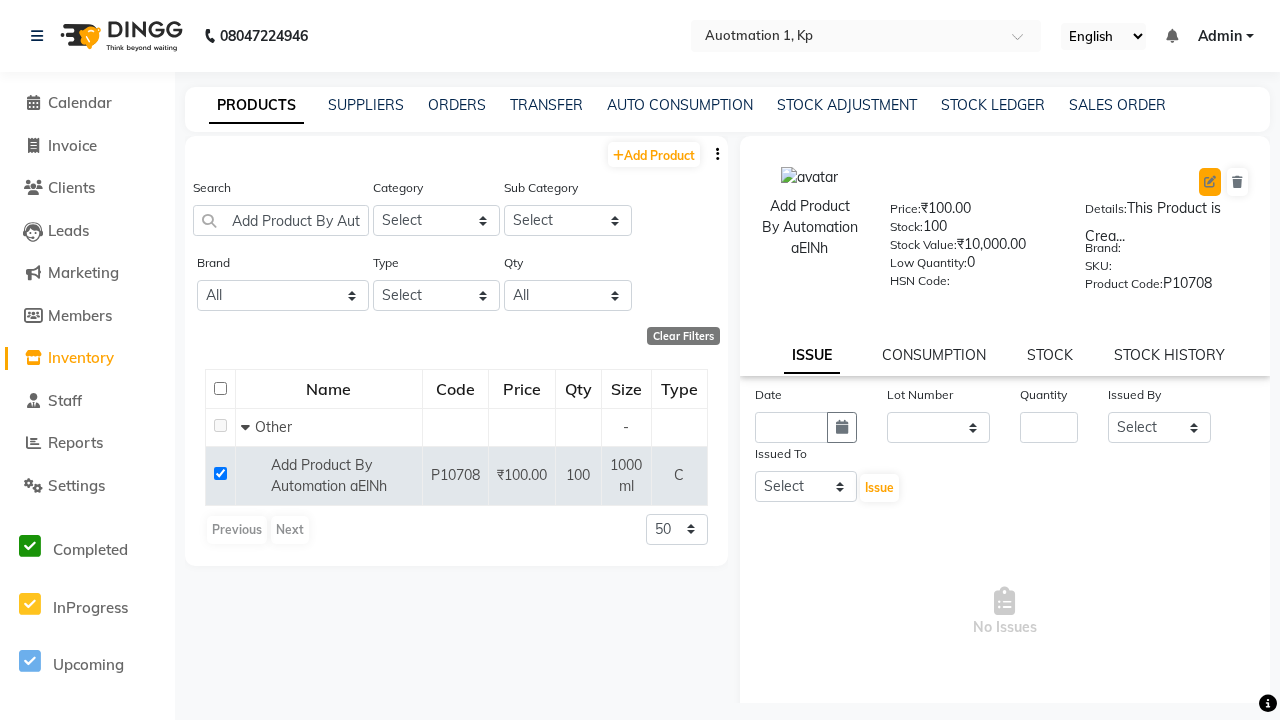 click 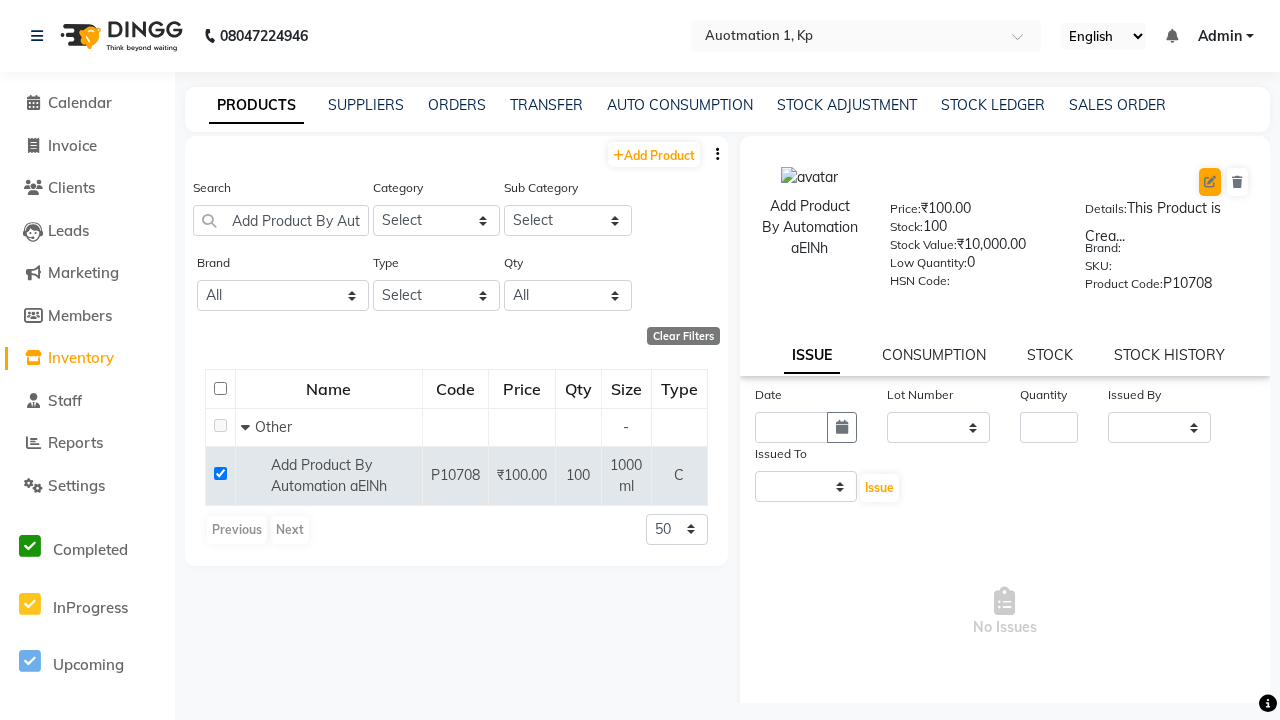 select on "C" 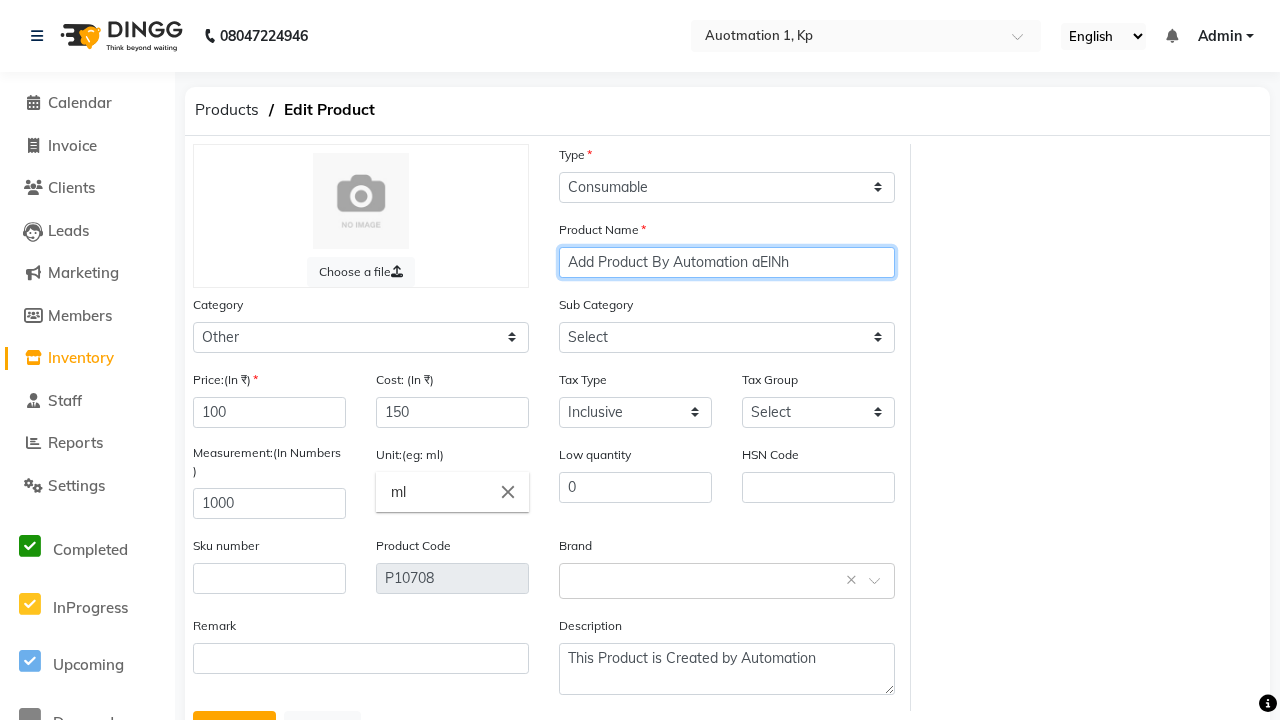 type 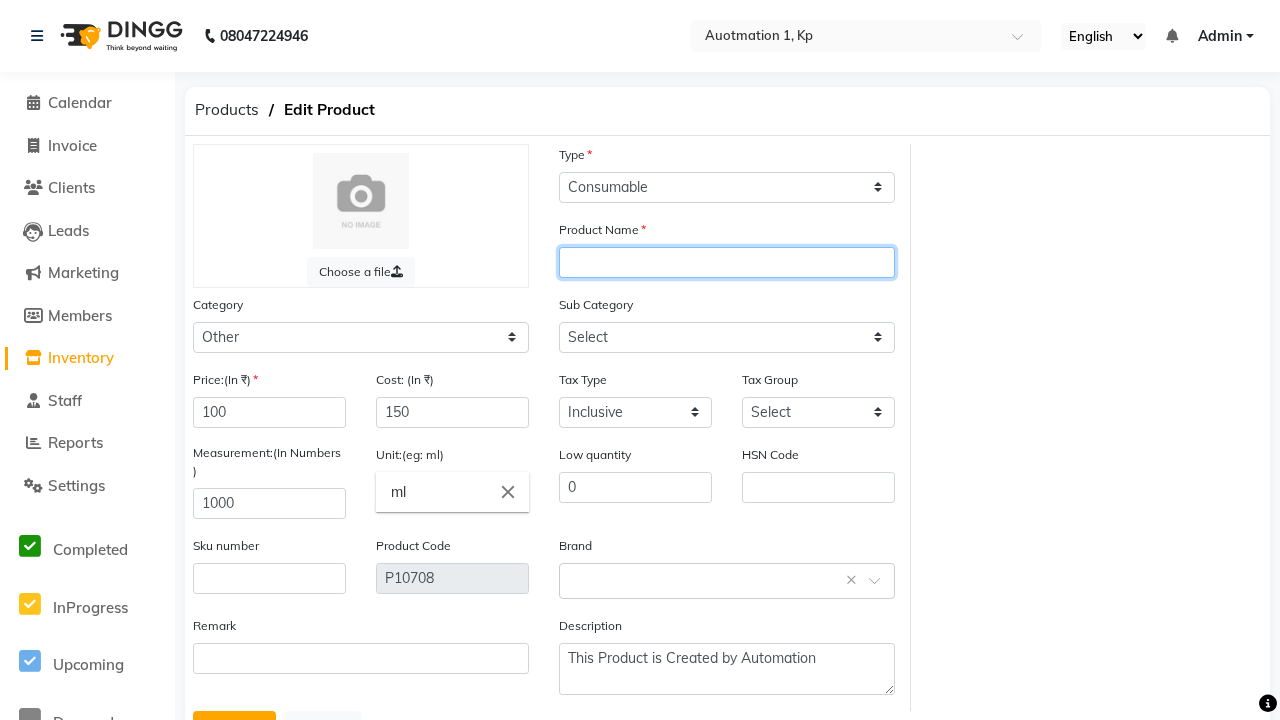 select on "44502001" 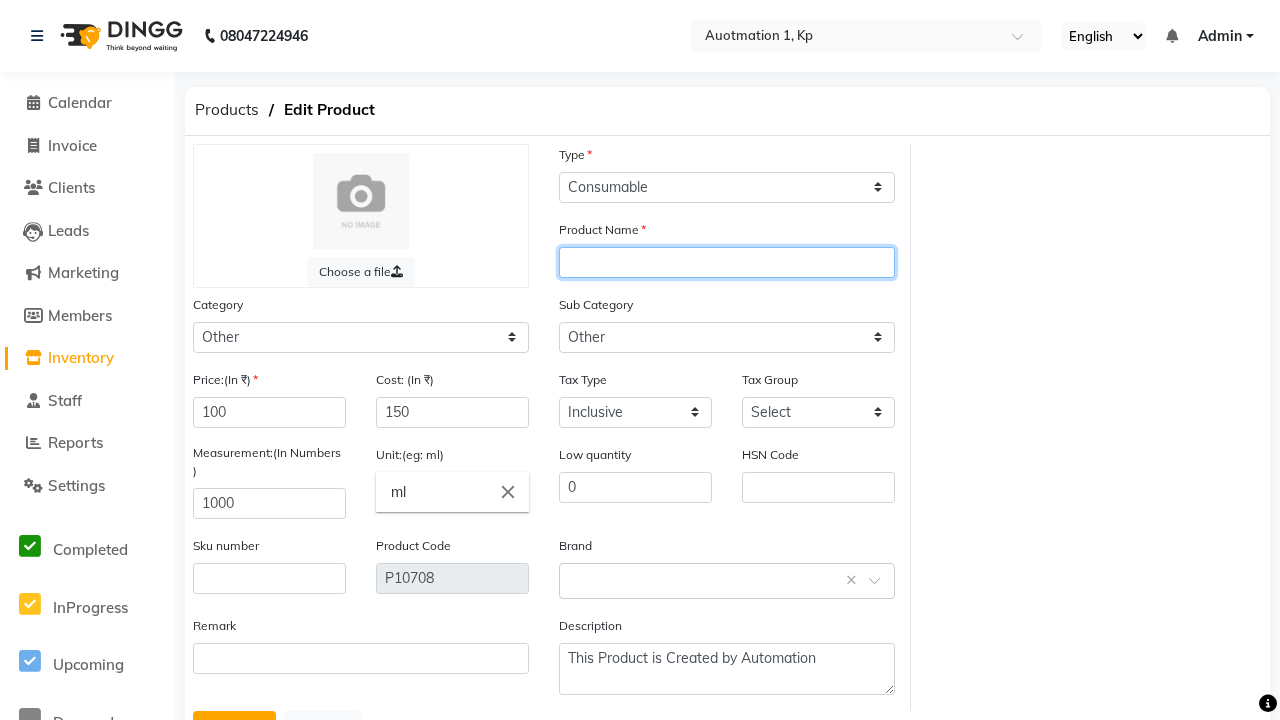 type on "Add Product By Automation aElNh update" 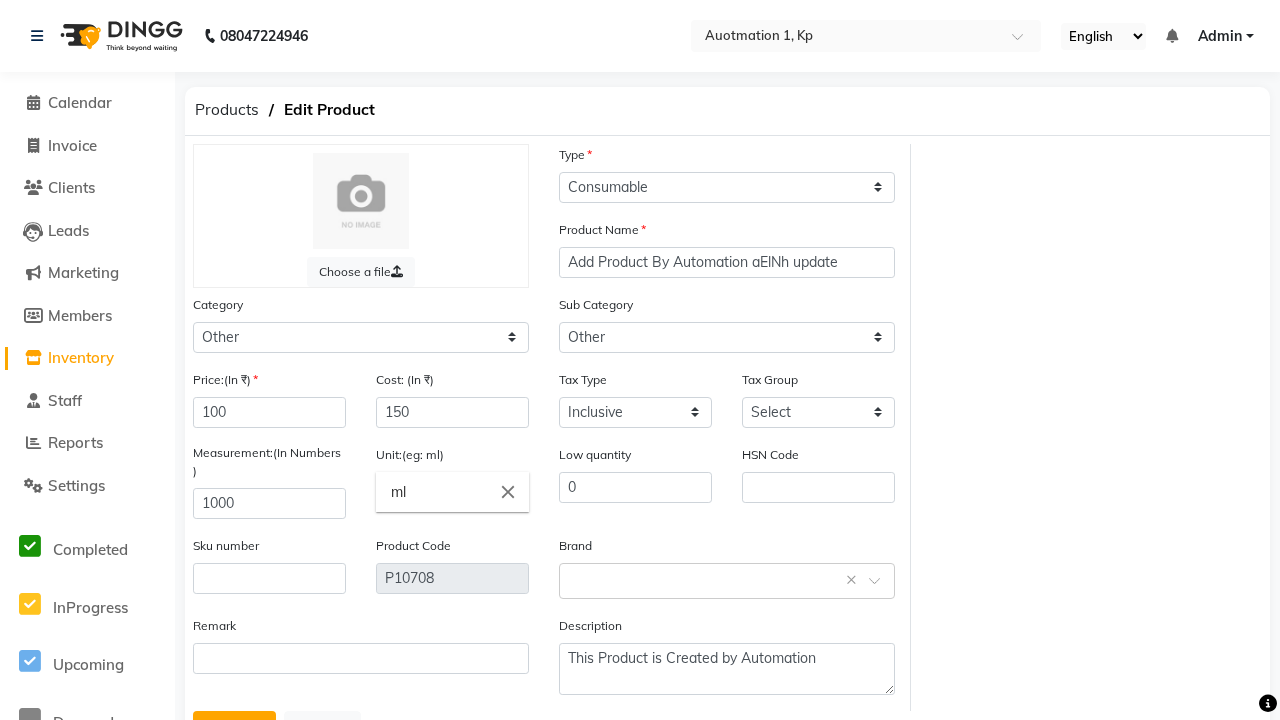 click on "Update" 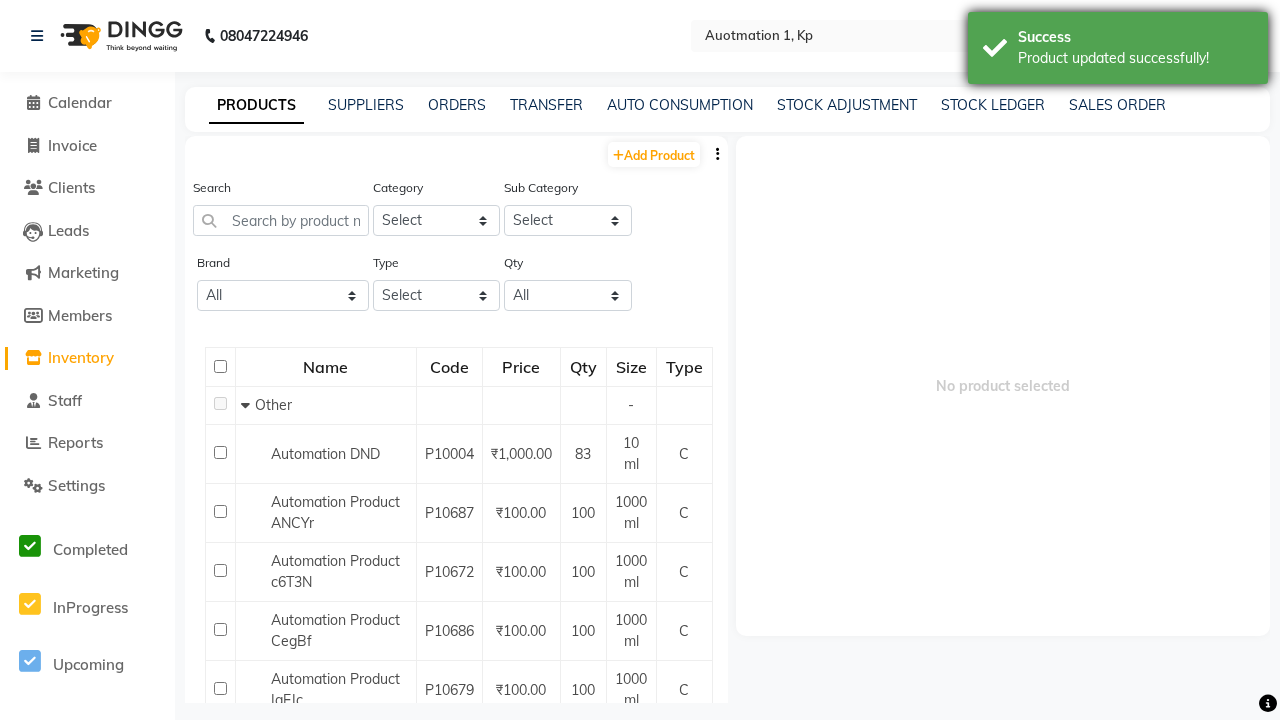 click on "Product updated successfully!" at bounding box center (1135, 58) 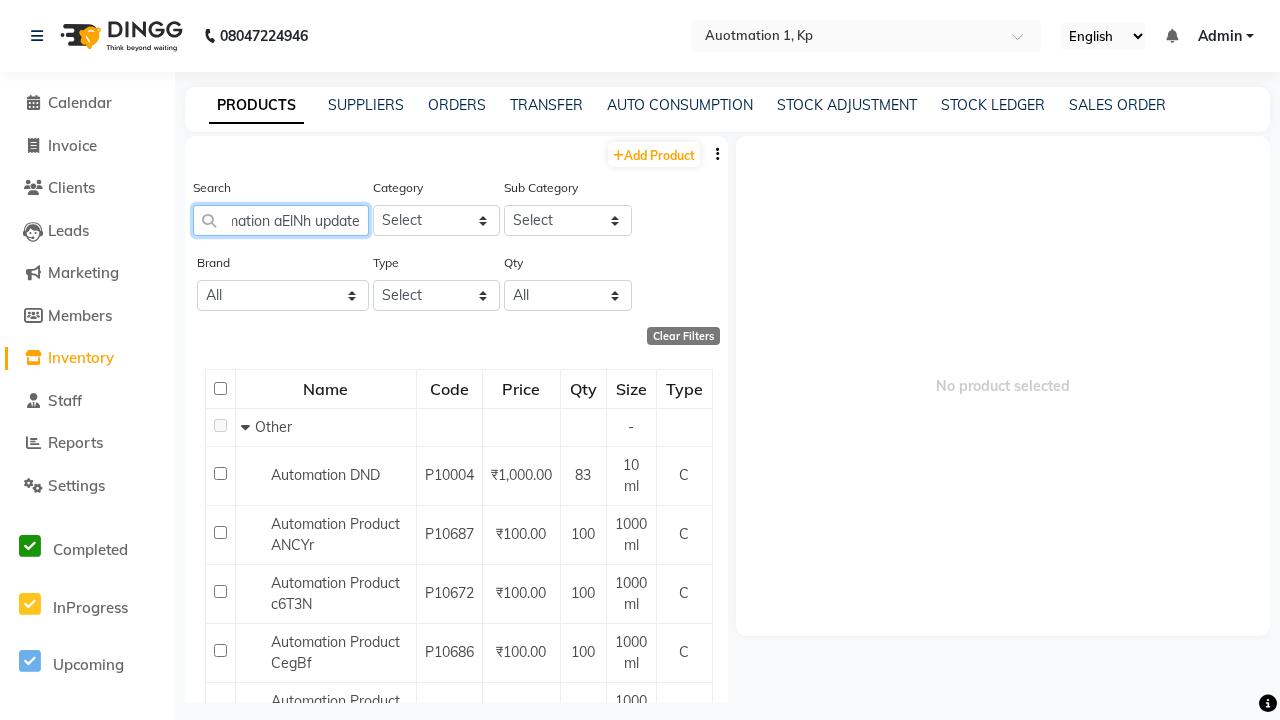 type on "Add Product By Automation aElNh update" 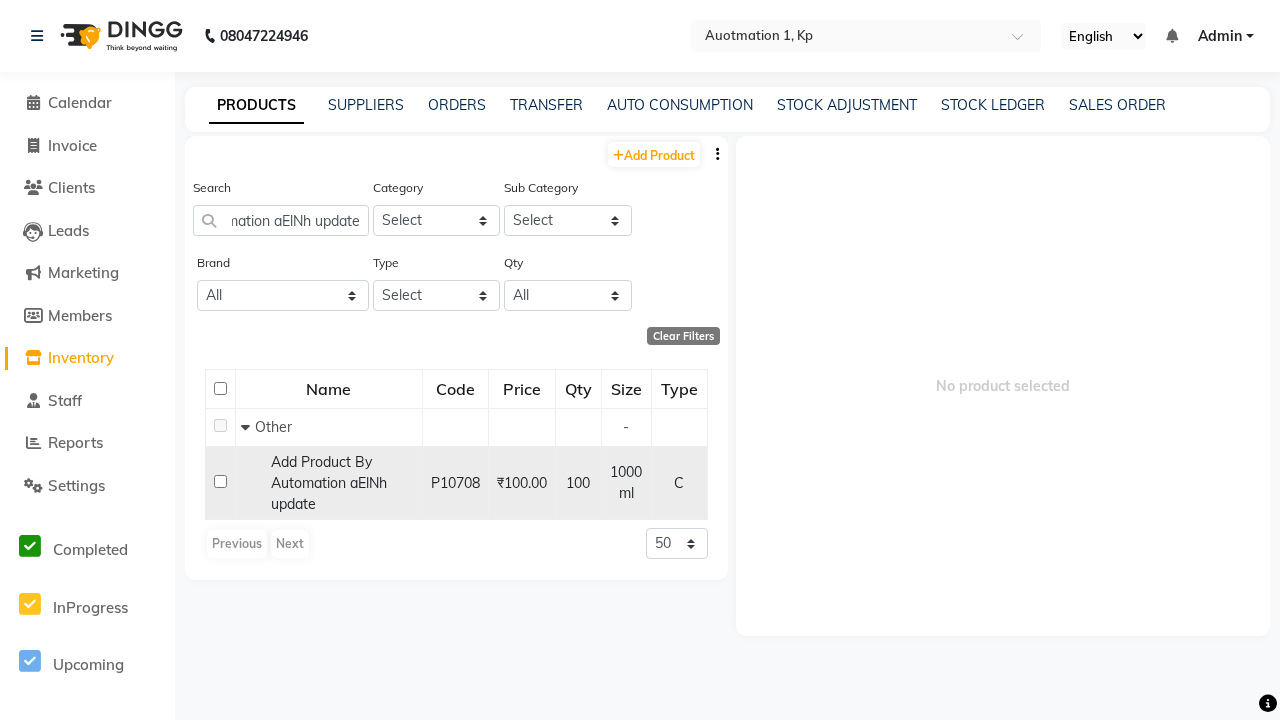 click 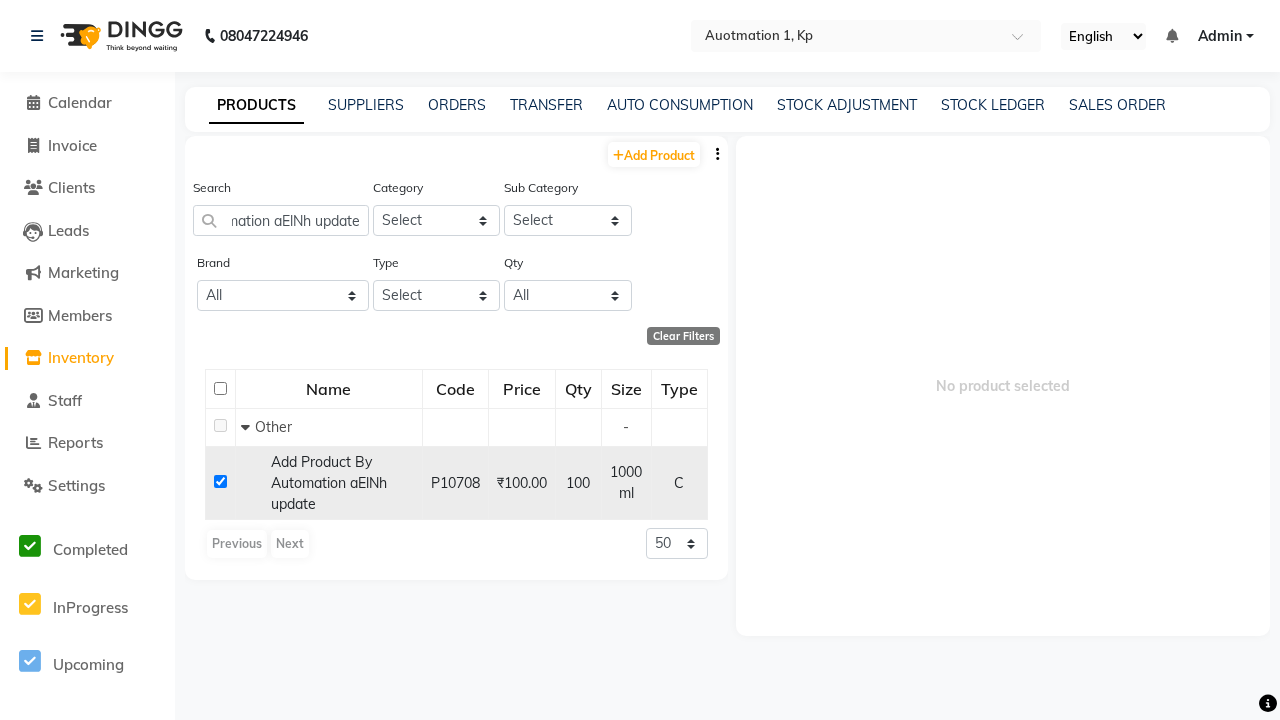 checkbox on "true" 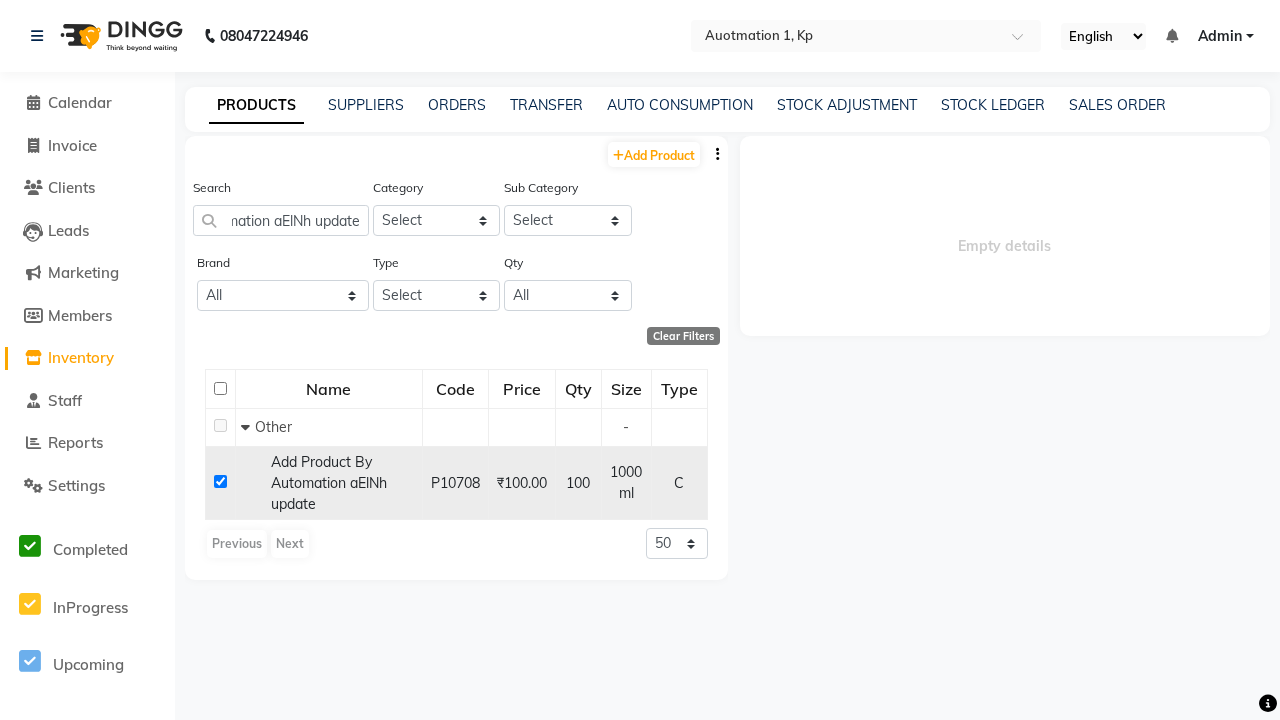 scroll, scrollTop: 0, scrollLeft: 0, axis: both 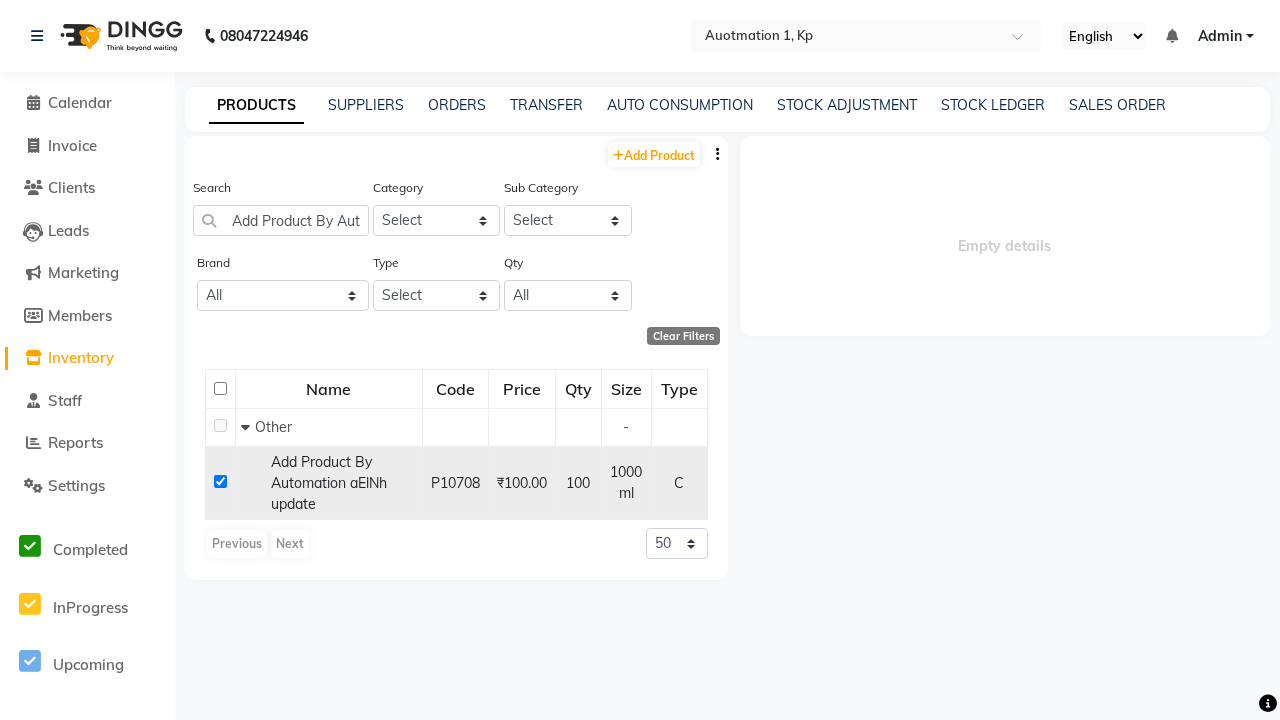 select 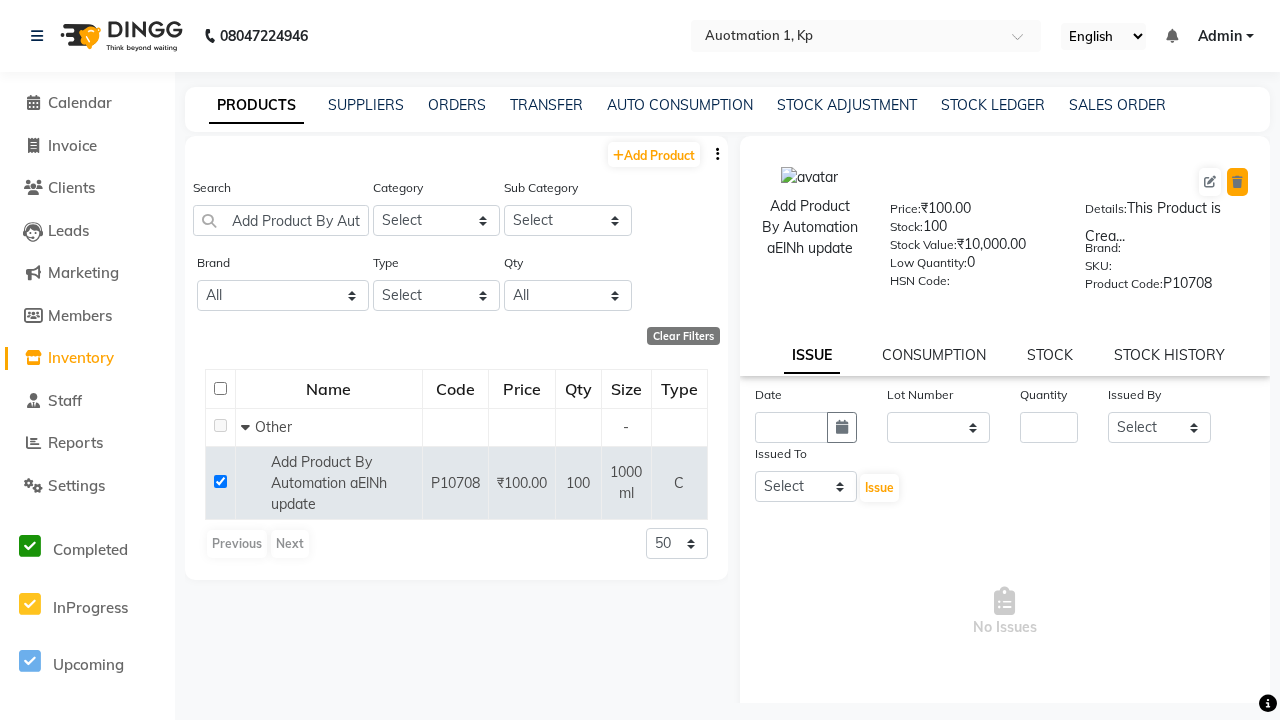 click 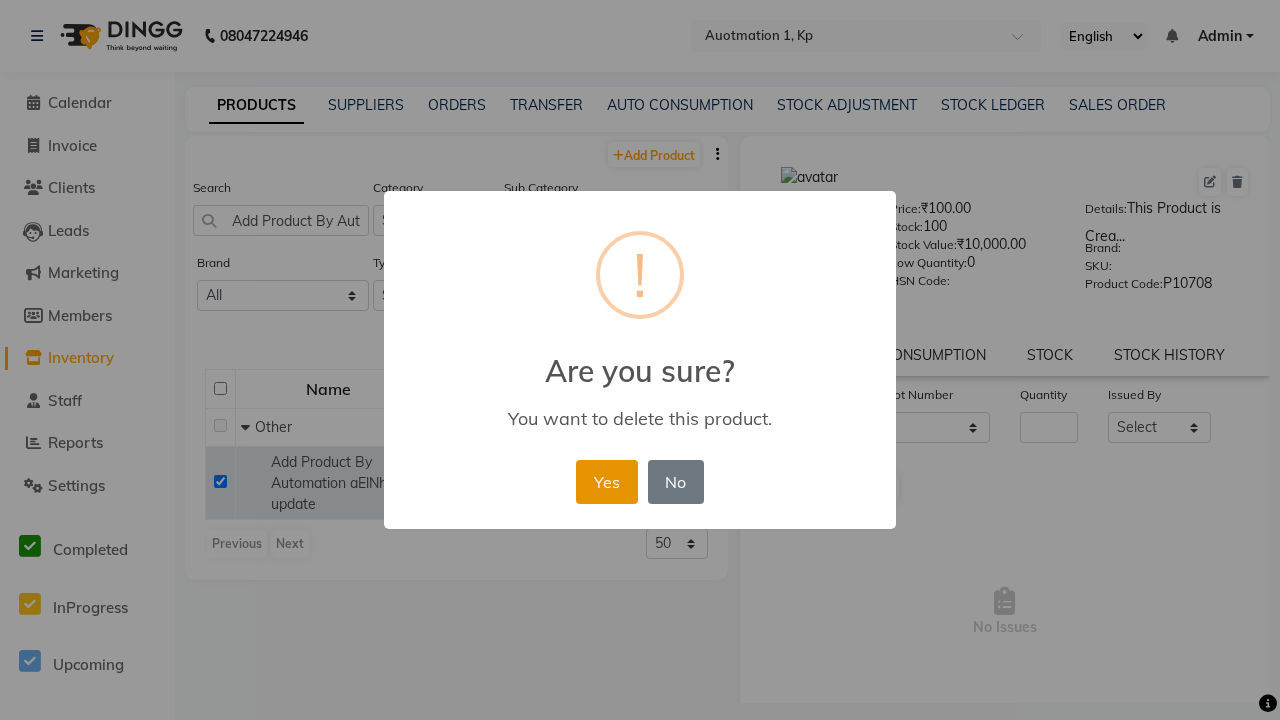 click on "Yes" at bounding box center [606, 482] 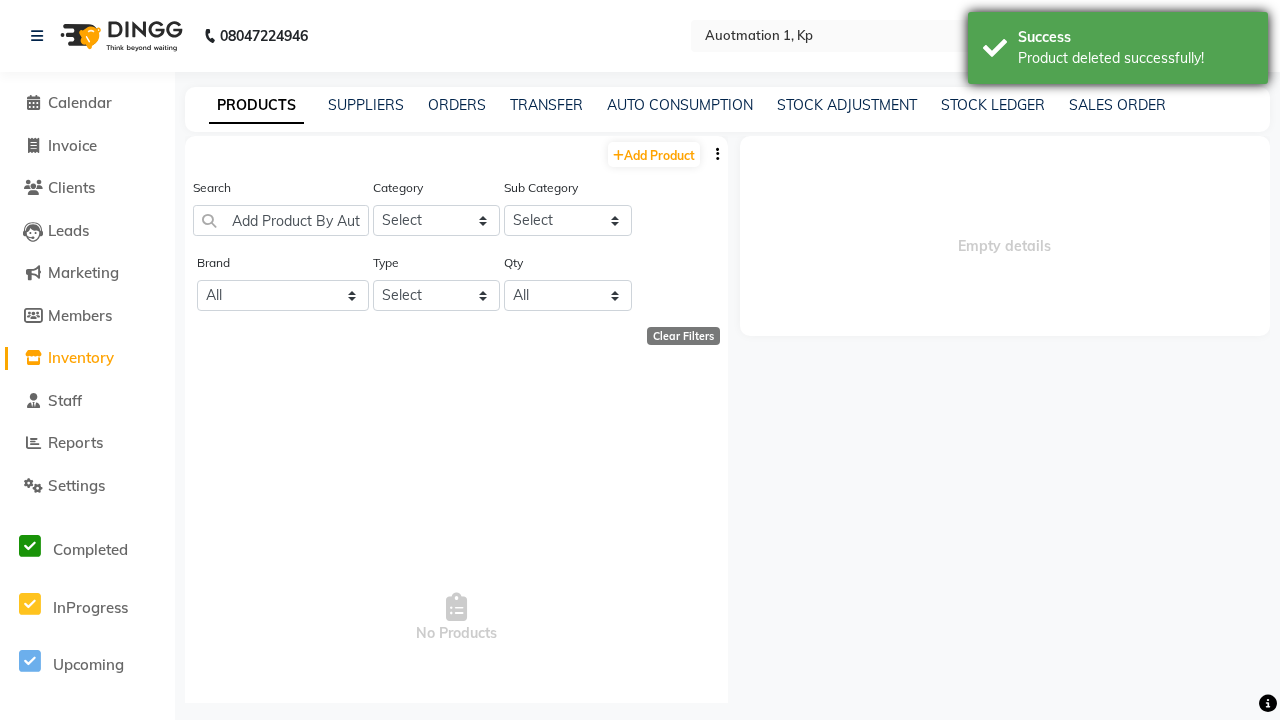 click on "Product deleted successfully!" at bounding box center [1135, 58] 